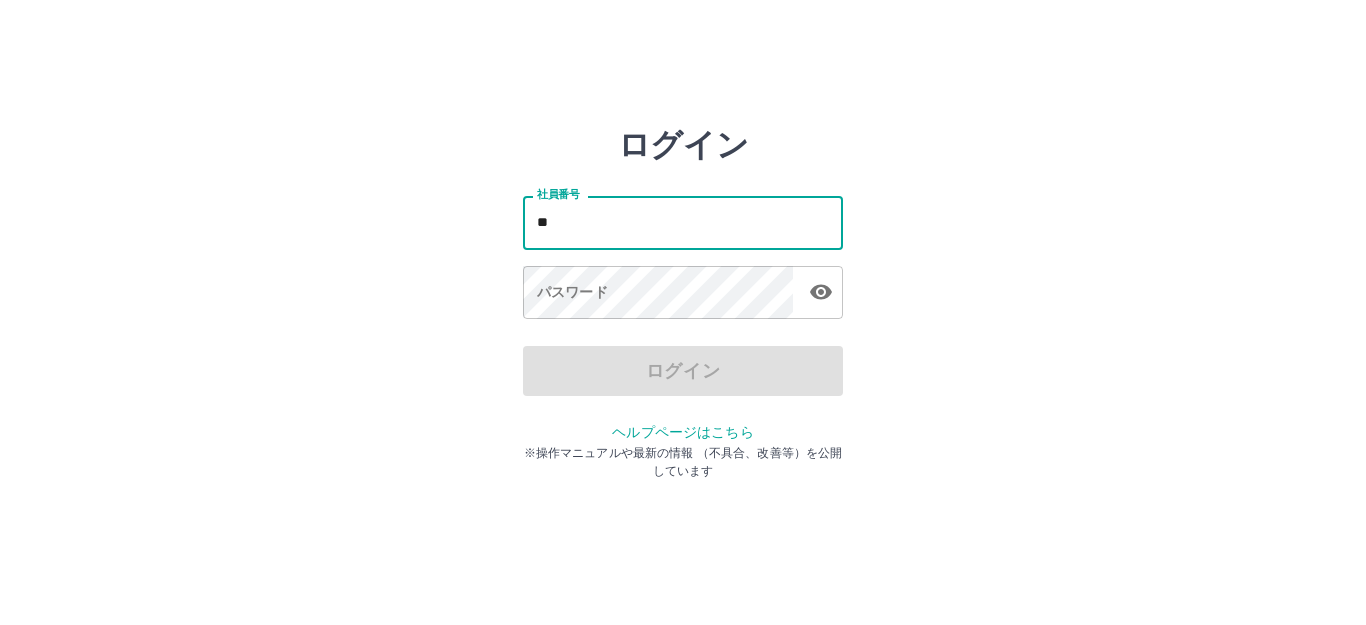 scroll, scrollTop: 0, scrollLeft: 0, axis: both 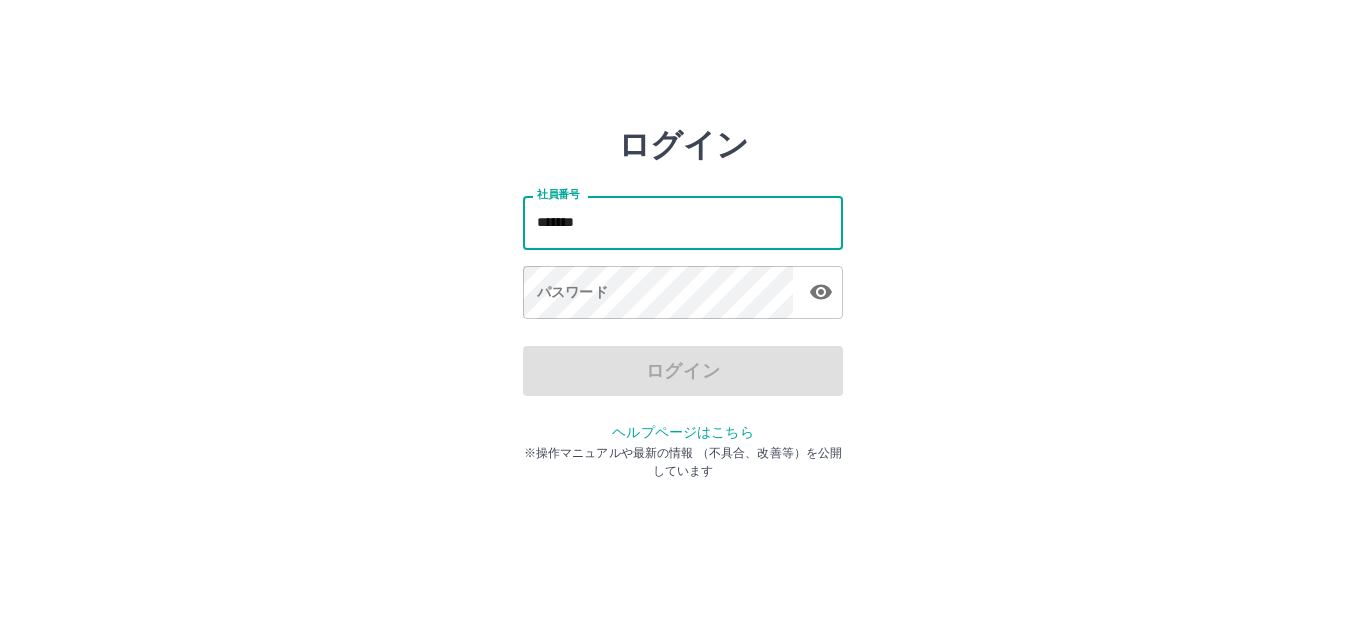 type on "*******" 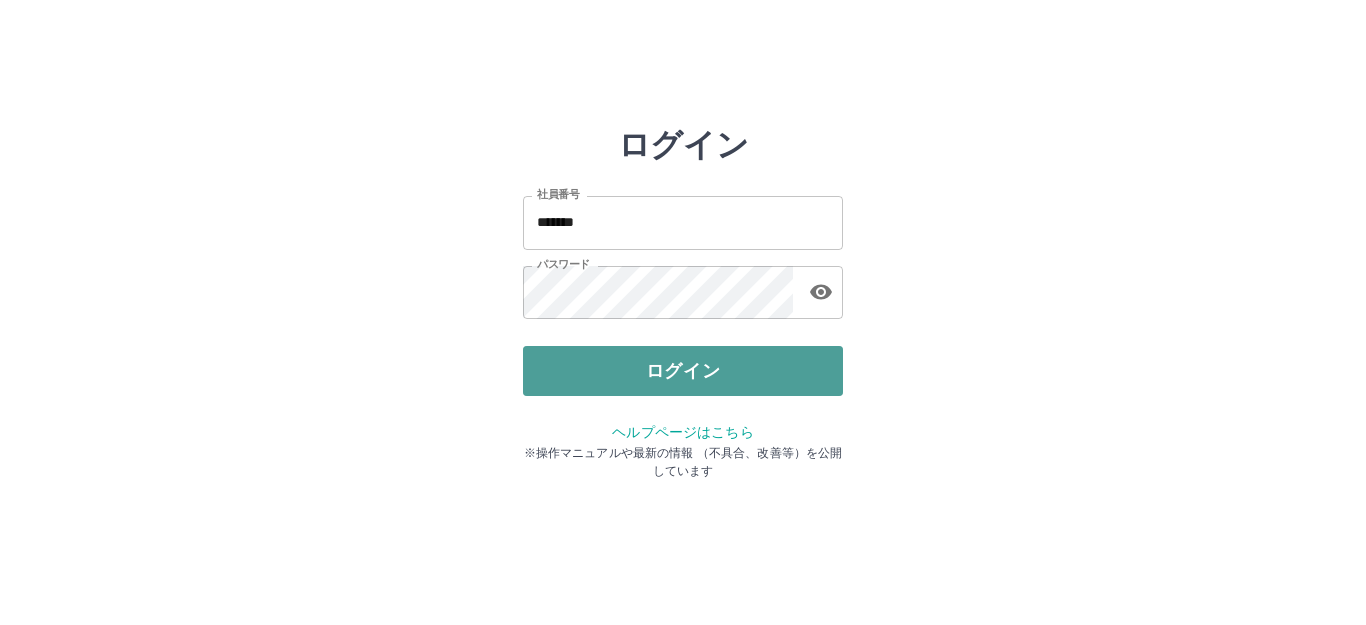 click on "ログイン" at bounding box center (683, 371) 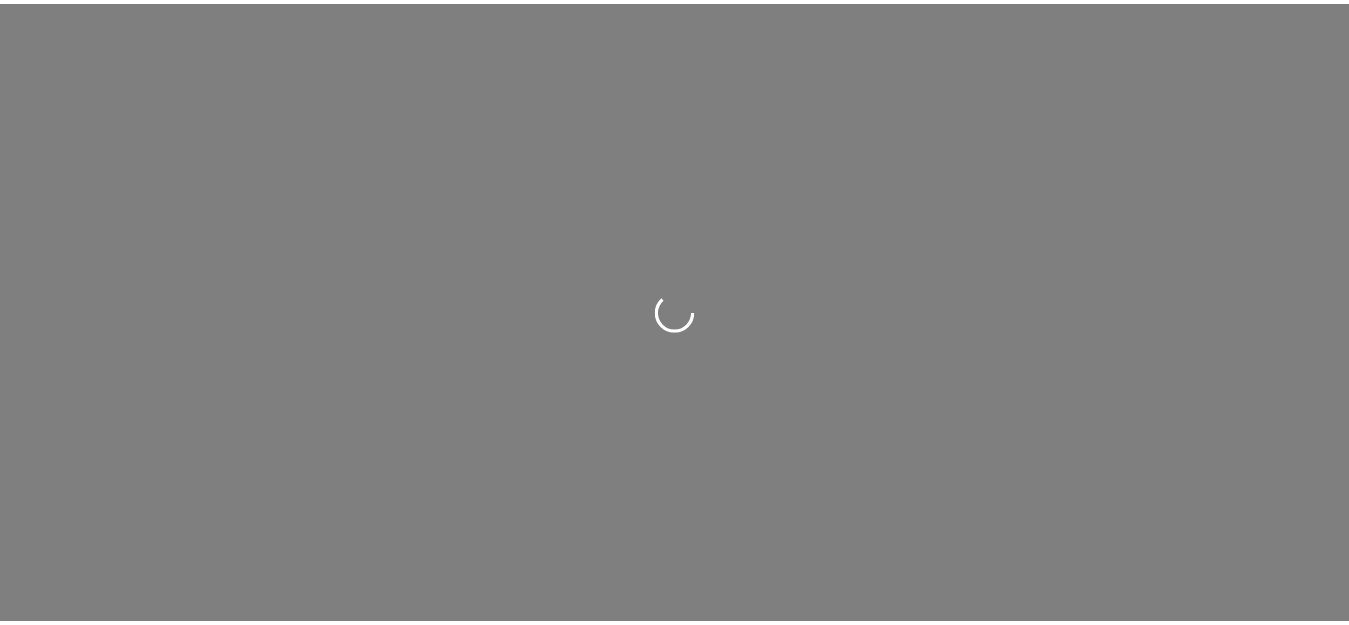 scroll, scrollTop: 0, scrollLeft: 0, axis: both 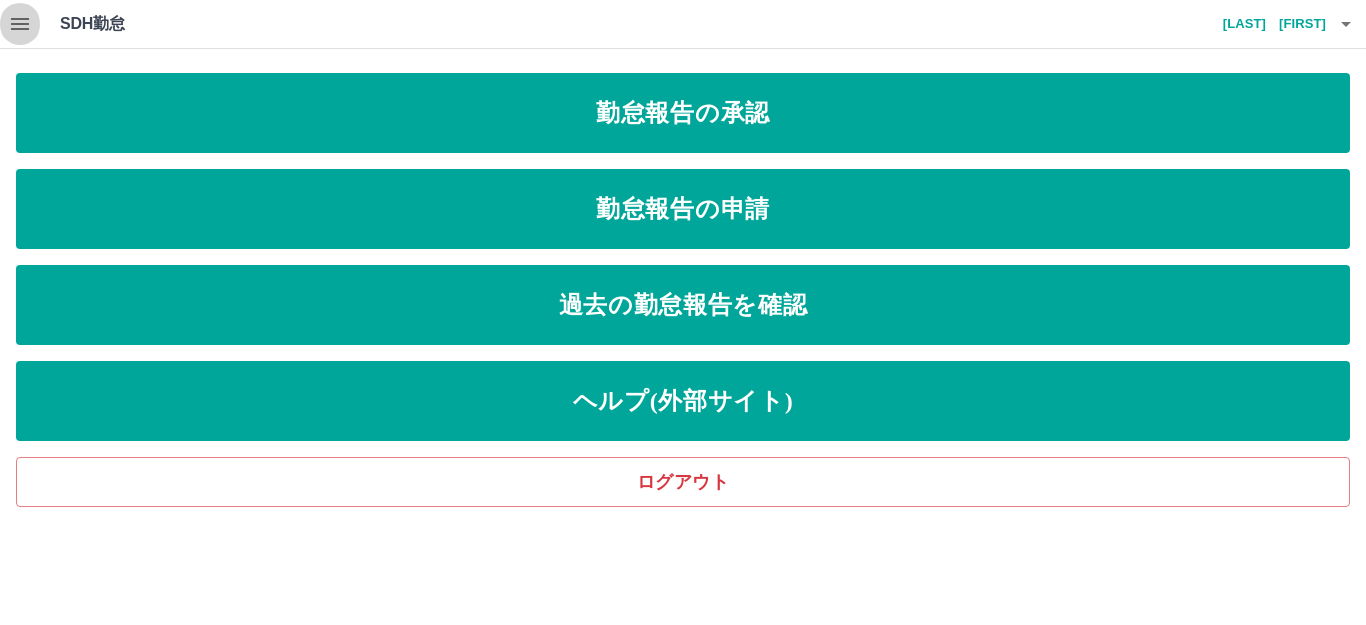 click 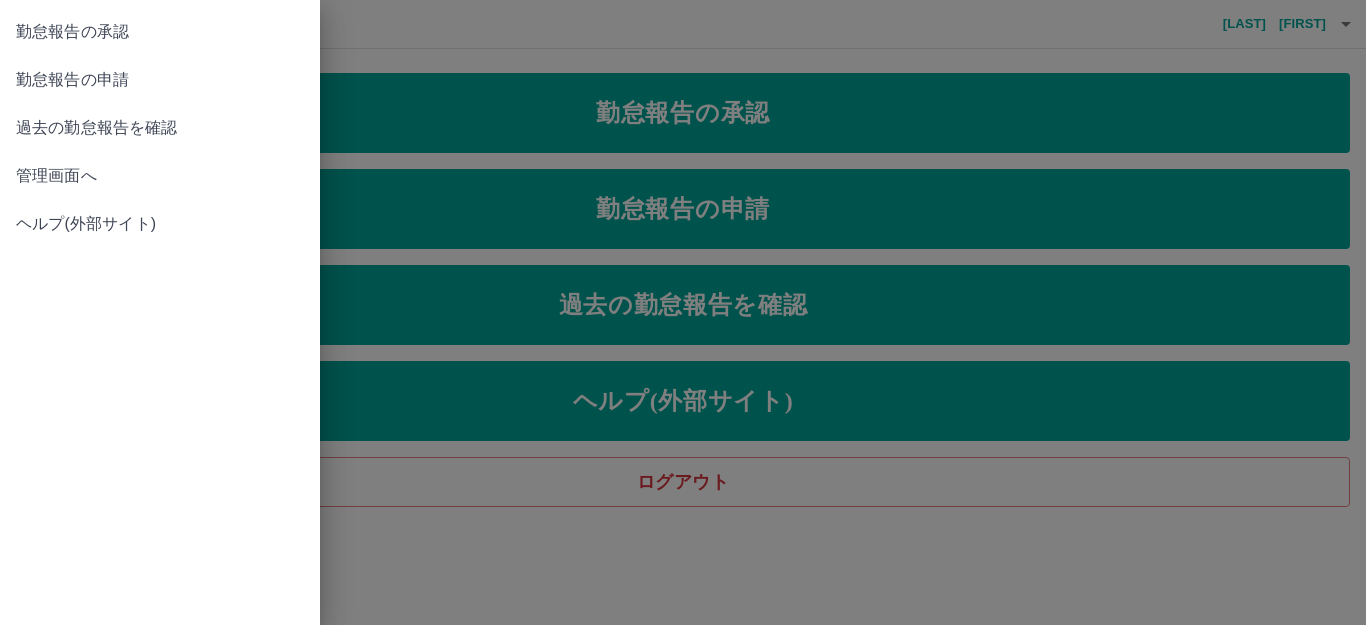 click on "管理画面へ" at bounding box center (160, 176) 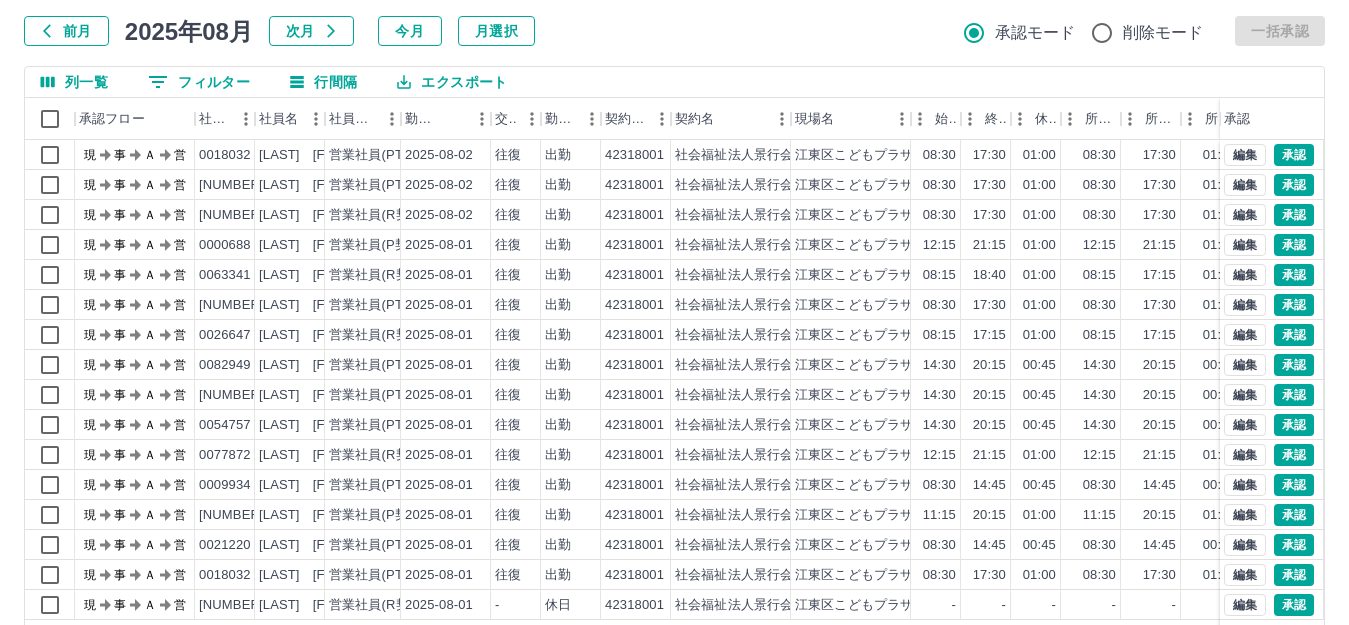 scroll, scrollTop: 0, scrollLeft: 0, axis: both 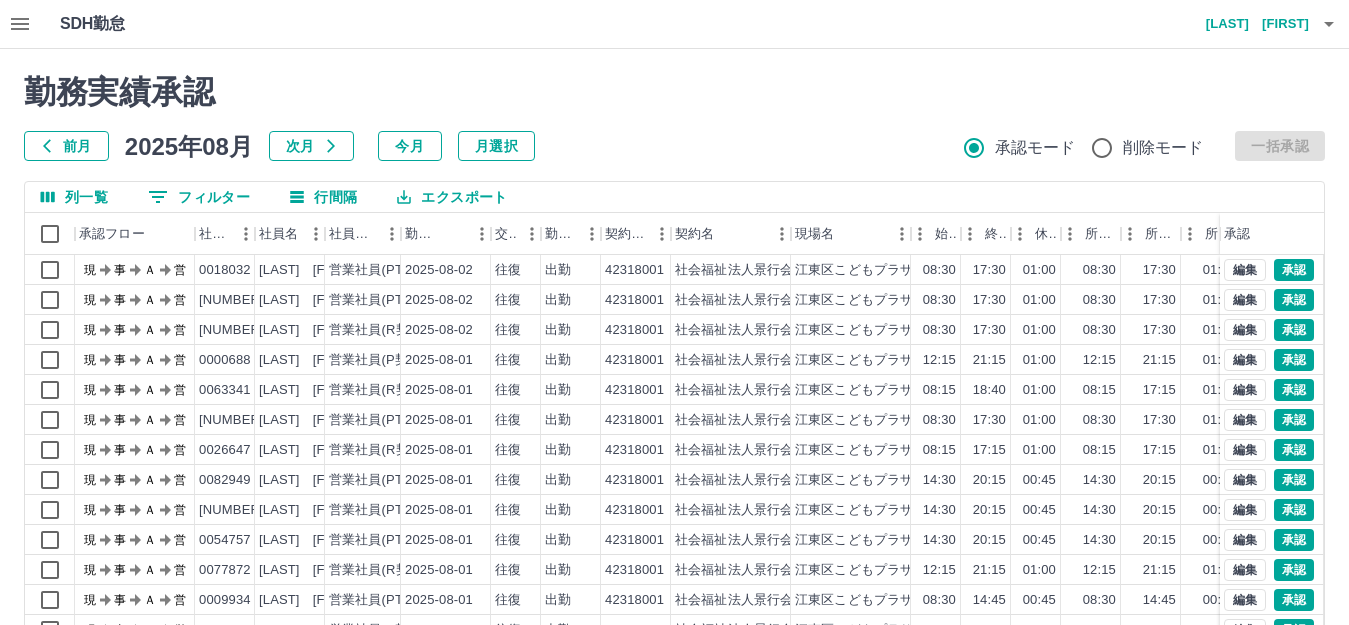 click on "前月" at bounding box center [66, 146] 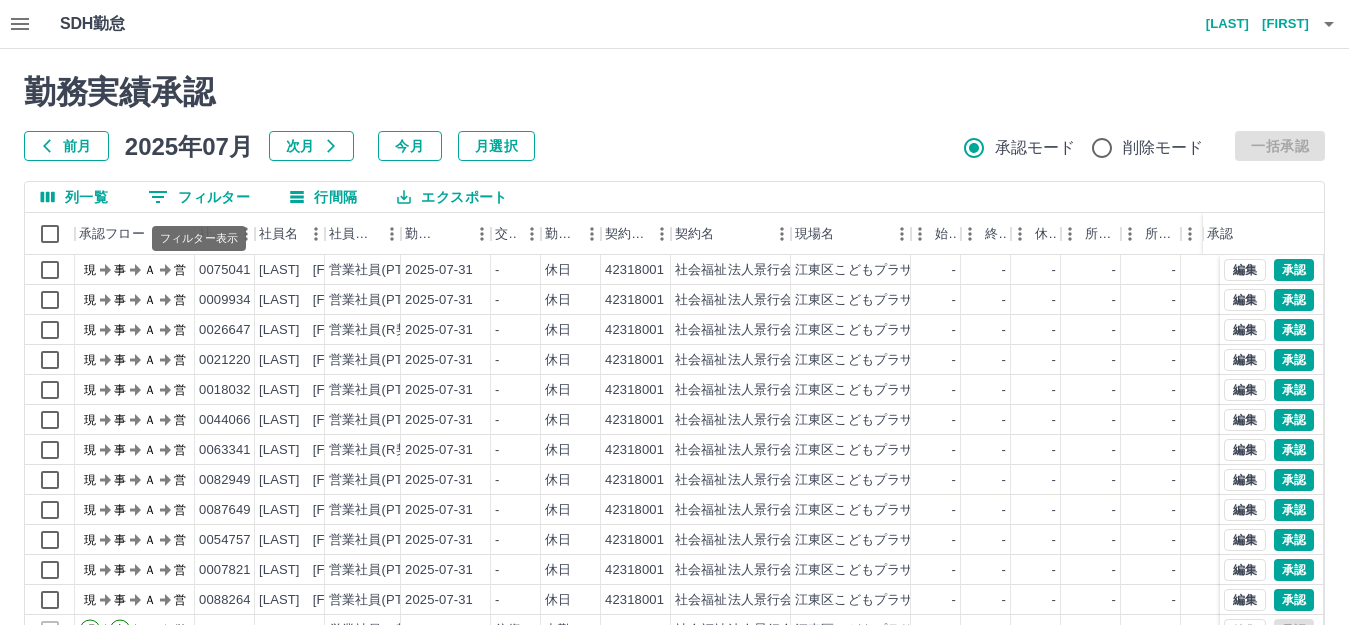click on "0 フィルター" at bounding box center [199, 197] 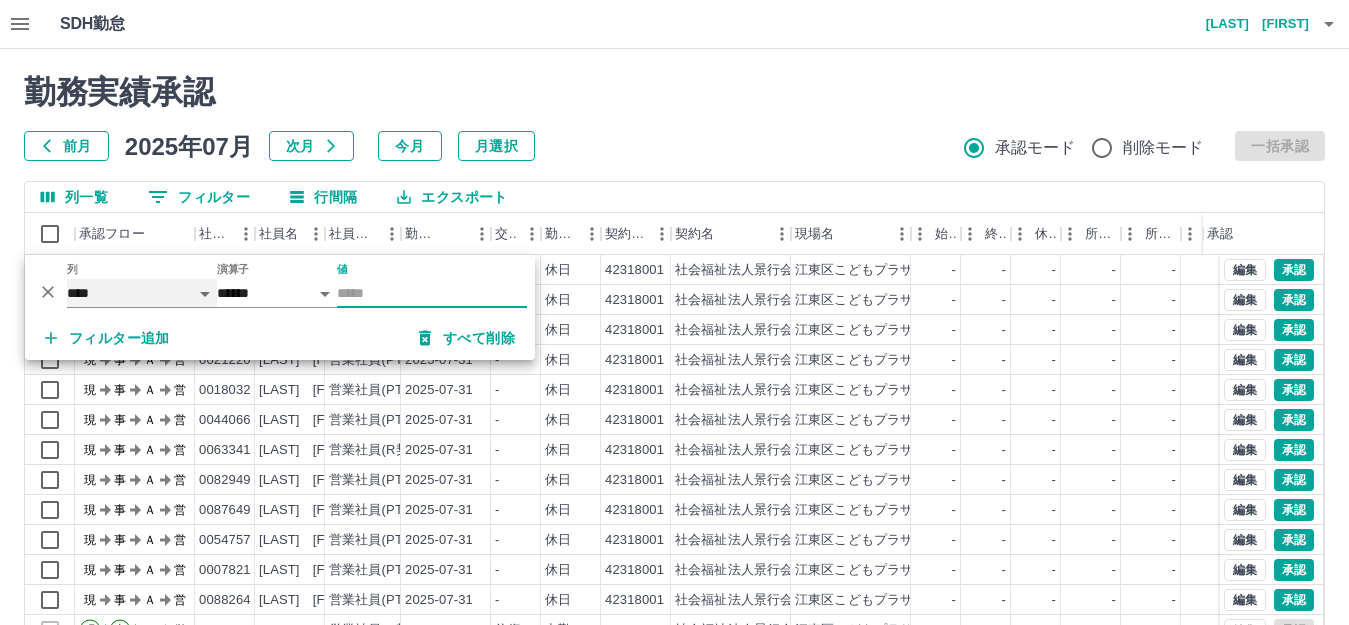 click on "**** *** **** *** *** **** ***** *** *** ** ** ** **** **** **** ** ** *** **** *****" at bounding box center [142, 293] 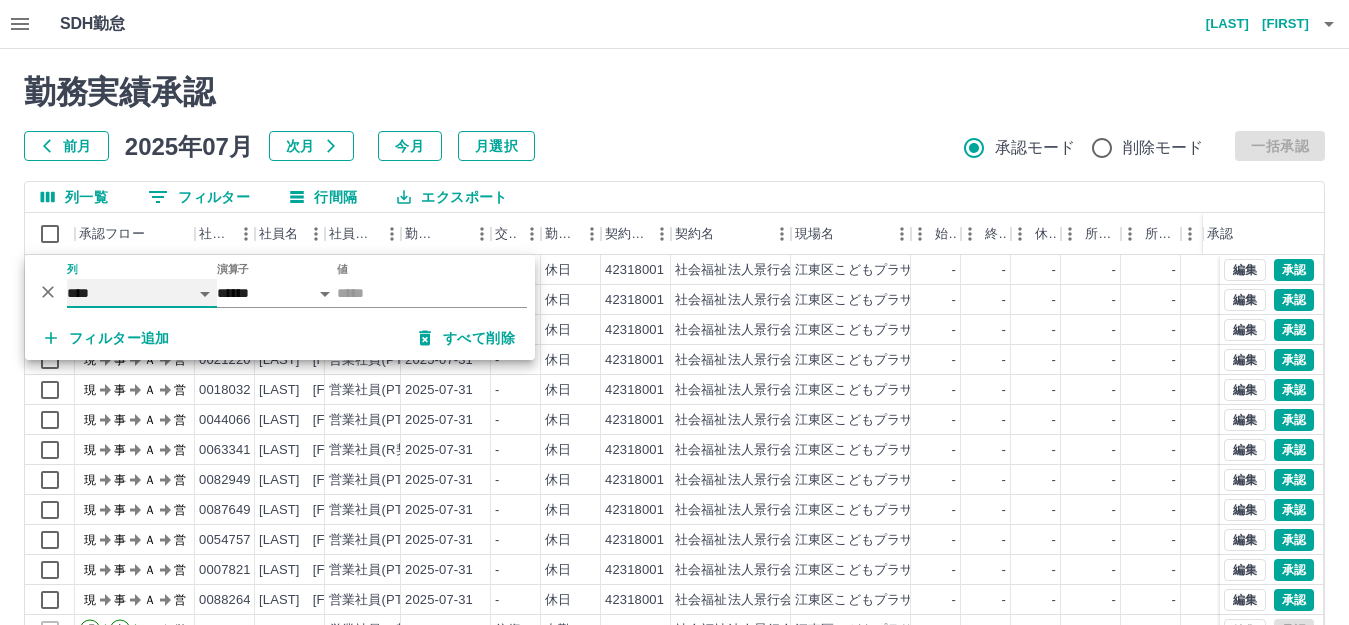 click on "**** *** **** *** *** **** ***** *** *** ** ** ** **** **** **** ** ** *** **** *****" at bounding box center (142, 293) 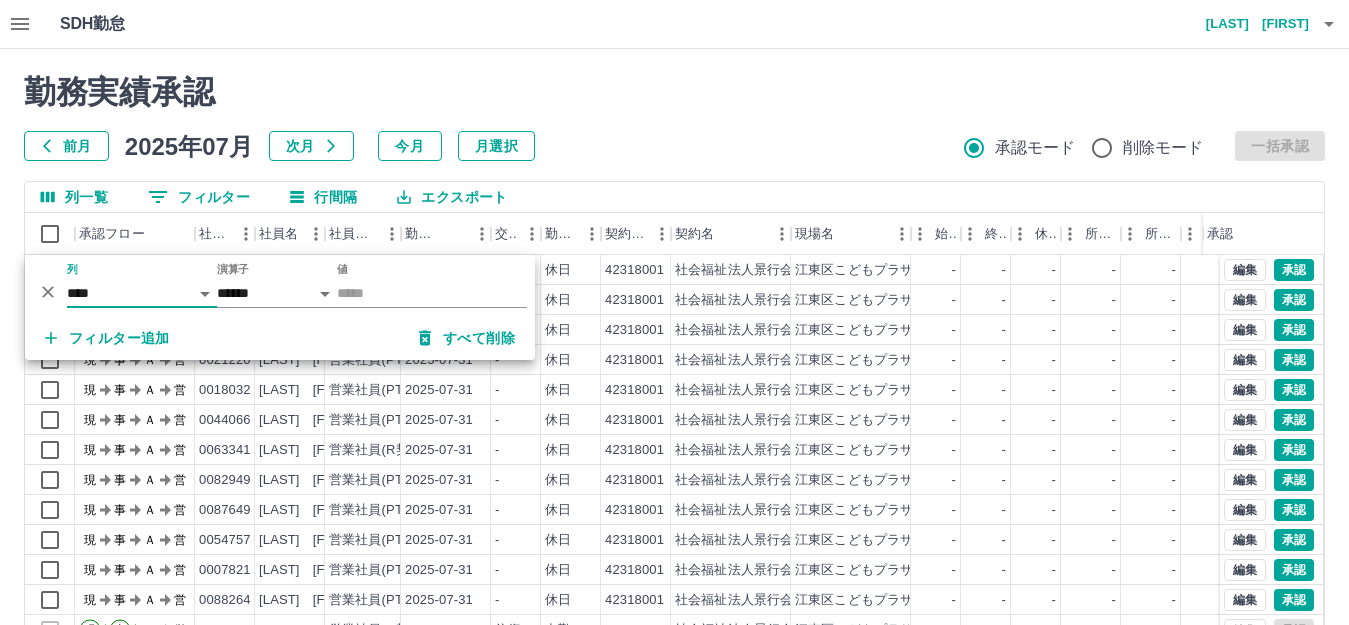 click on "SDH勤怠 荒井　絵美 勤務実績承認 前月 2025年07月 次月 今月 月選択 承認モード 削除モード 一括承認 列一覧 0 フィルター 行間隔 エクスポート 承認フロー 社員番号 社員名 社員区分 勤務日 交通費 勤務区分 契約コード 契約名 現場名 始業 終業 休憩 所定開始 所定終業 所定休憩 拘束 勤務 遅刻等 コメント ステータス 承認 現 事 Ａ 営 0075041 品田　涼花 営業社員(PT契約) 2025-07-31  -  休日 42318001 社会福祉法人景行会 江東区こどもプラザ図書館 - - - - - - 00:00 00:00 00:00 現場責任者承認待 現 事 Ａ 営 0009934 前田　浩美 営業社員(PT契約) 2025-07-31  -  休日 42318001 社会福祉法人景行会 江東区こどもプラザ図書館 - - - - - - 00:00 00:00 00:00 現場責任者承認待 現 事 Ａ 営 0026647 荒井　絵美 営業社員(R契約) 2025-07-31  -  休日 42318001 社会福祉法人景行会 江東区こどもプラザ図書館 - - -" at bounding box center [674, 422] 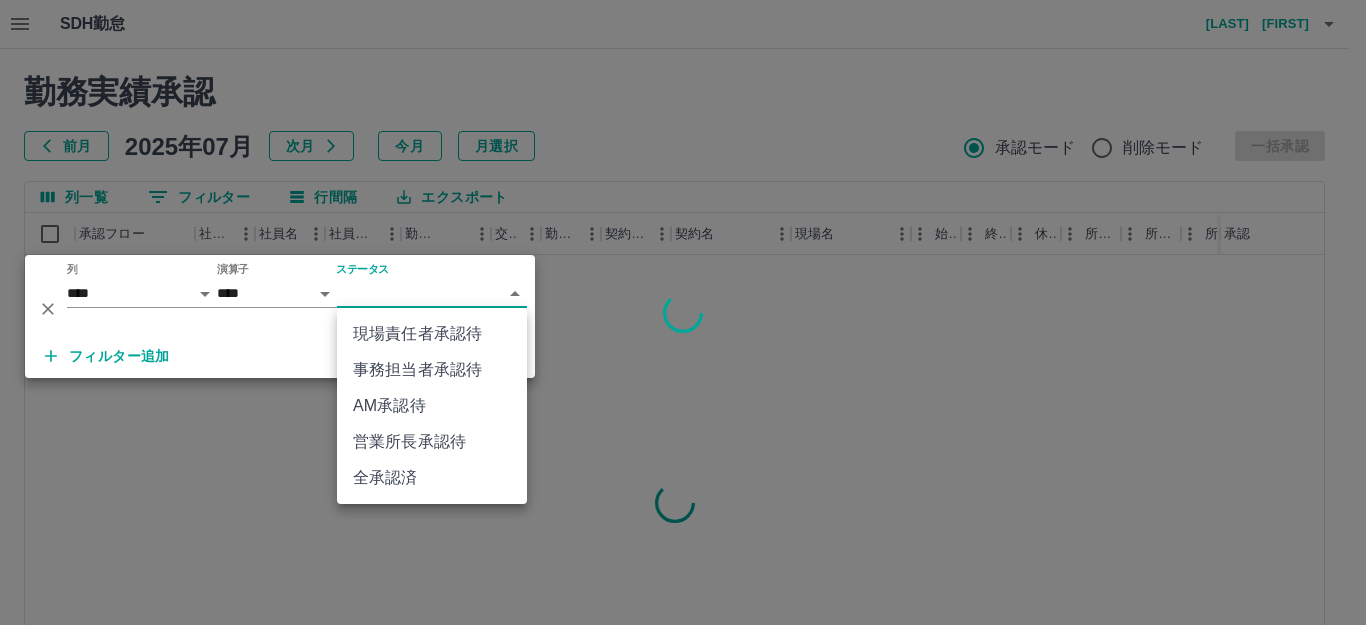 click on "現場責任者承認待" at bounding box center [432, 334] 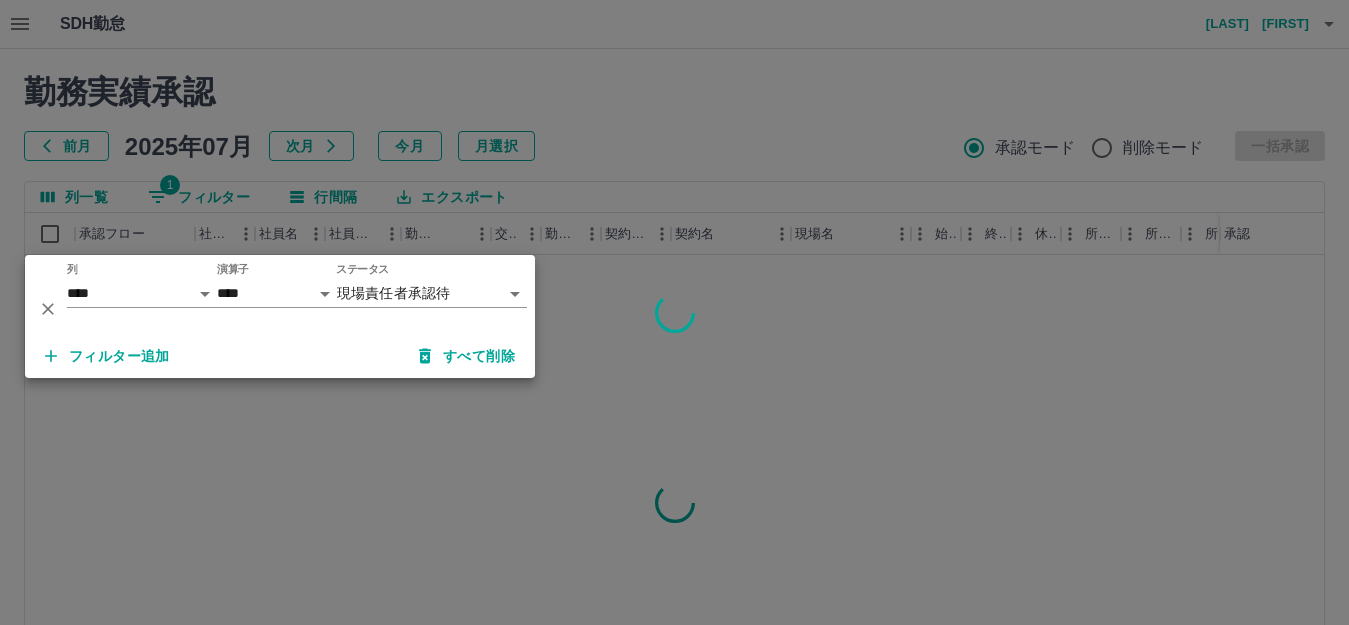 click at bounding box center [674, 312] 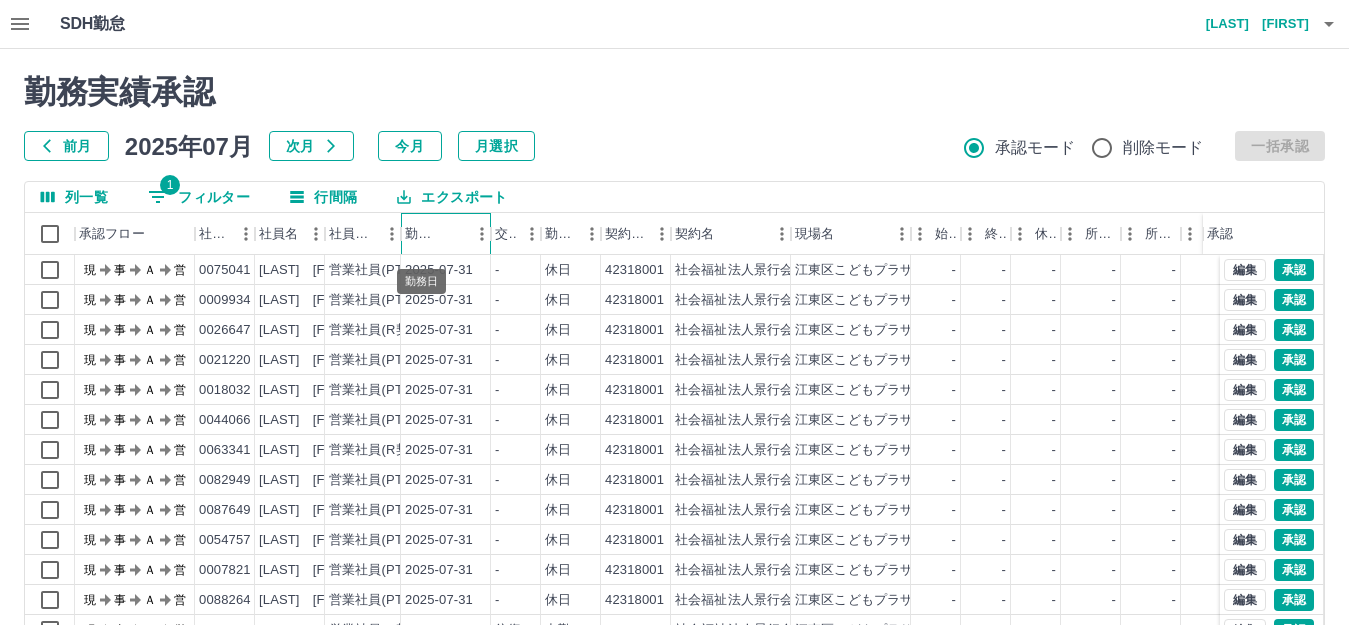 click on "勤務日" at bounding box center (422, 234) 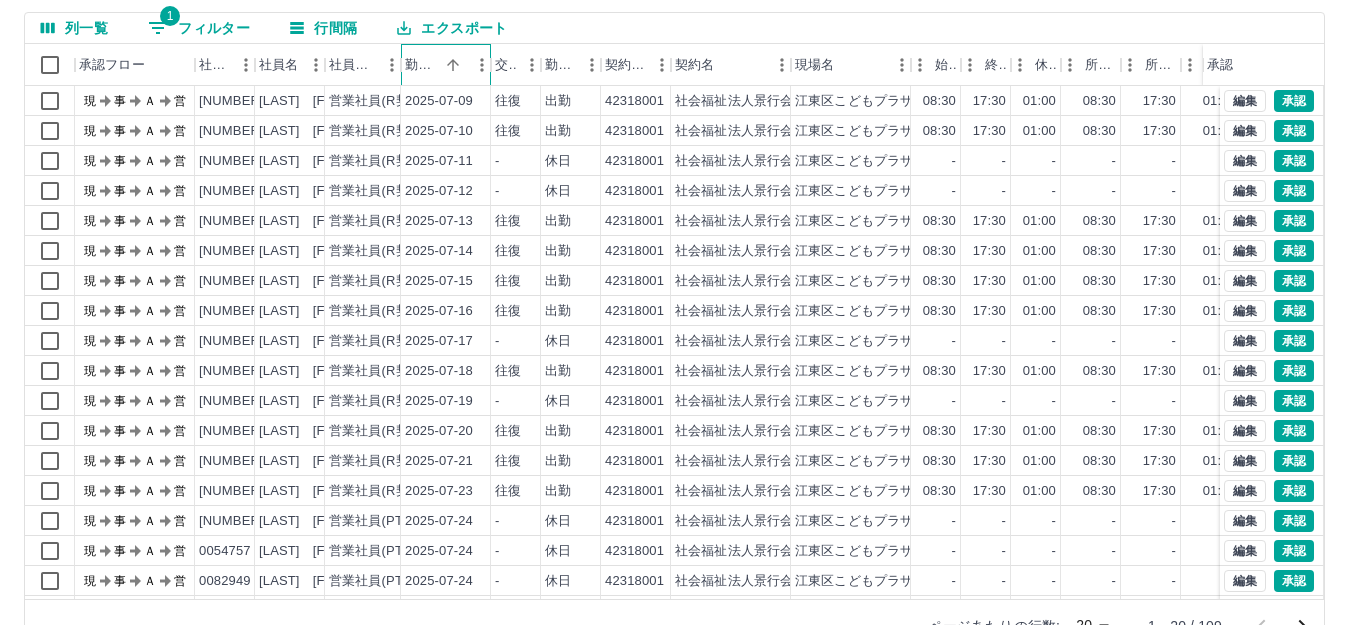 scroll, scrollTop: 200, scrollLeft: 0, axis: vertical 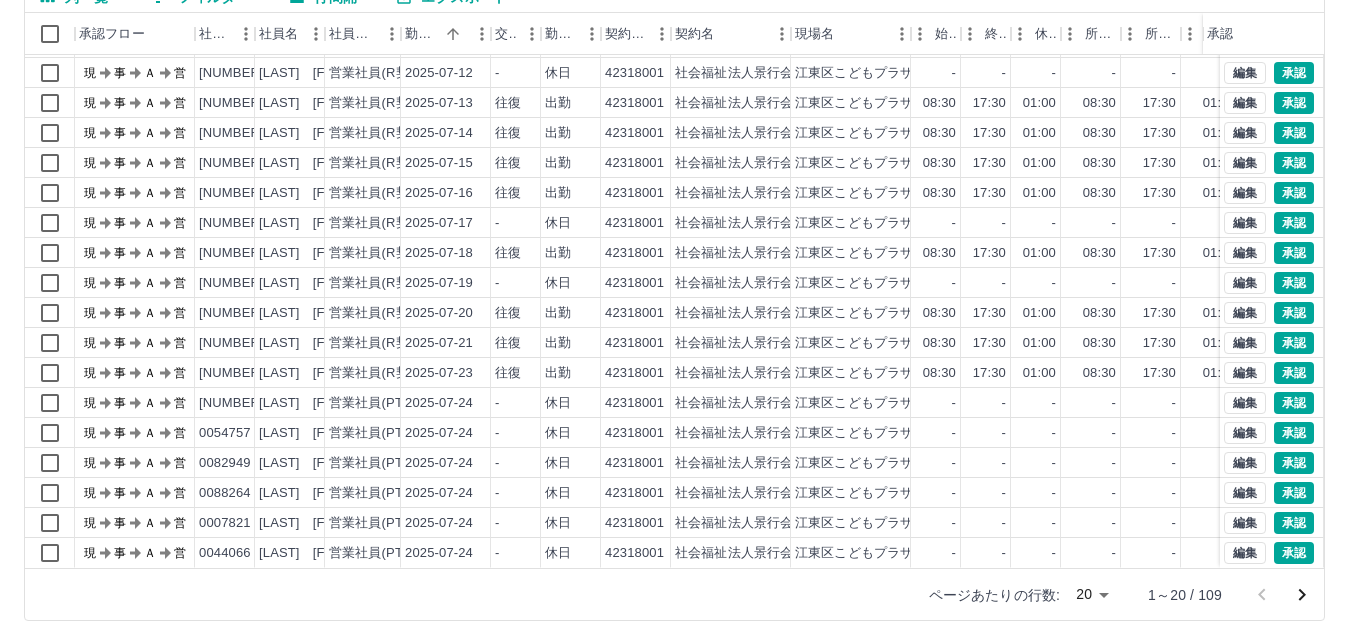 drag, startPoint x: 1059, startPoint y: 607, endPoint x: 1071, endPoint y: 598, distance: 15 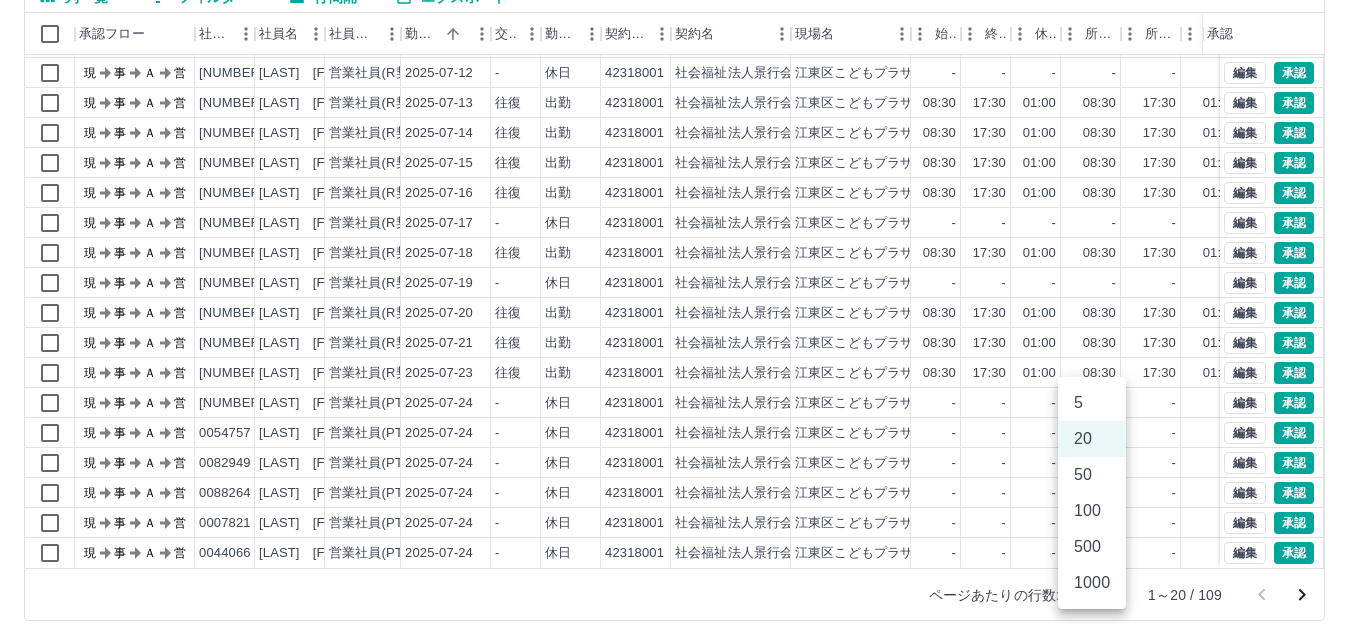 click on "100" at bounding box center [1092, 511] 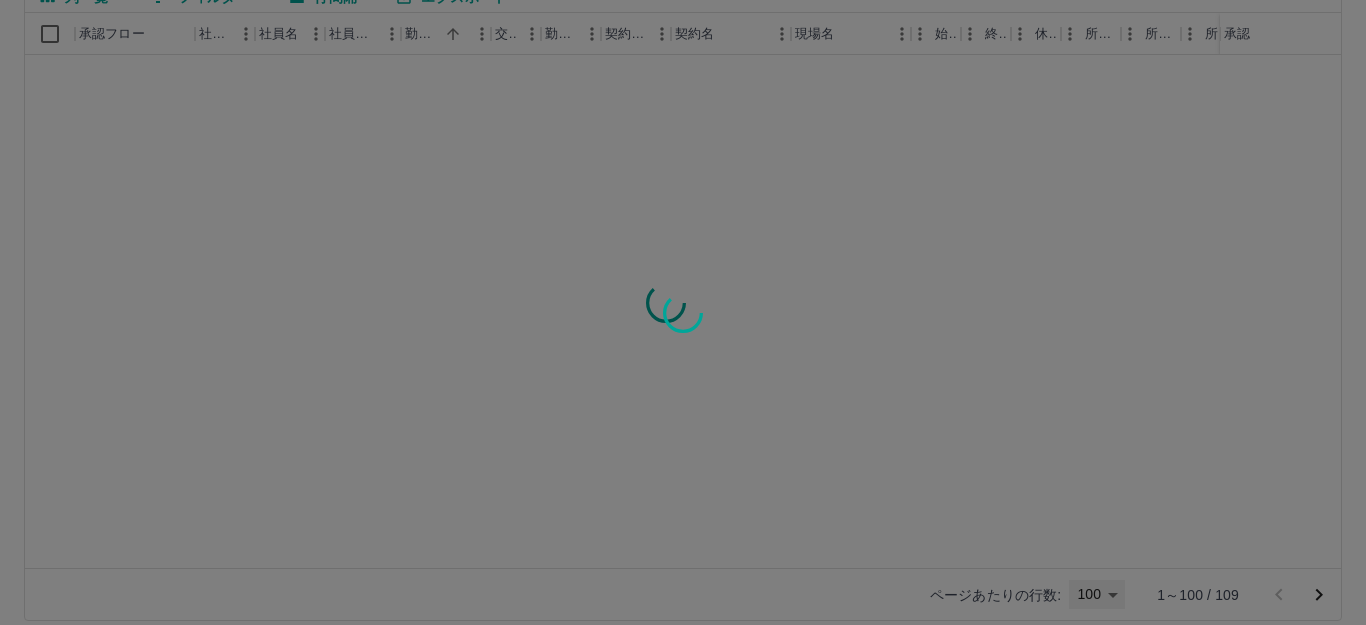 type on "***" 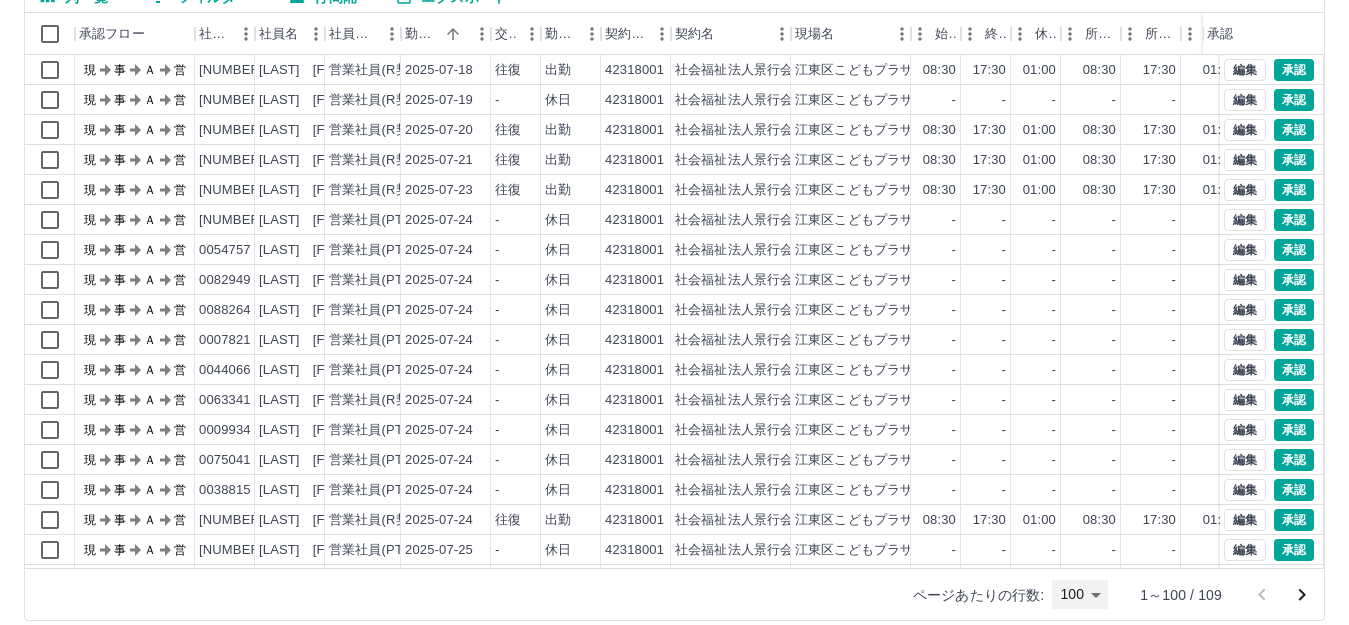 scroll, scrollTop: 300, scrollLeft: 0, axis: vertical 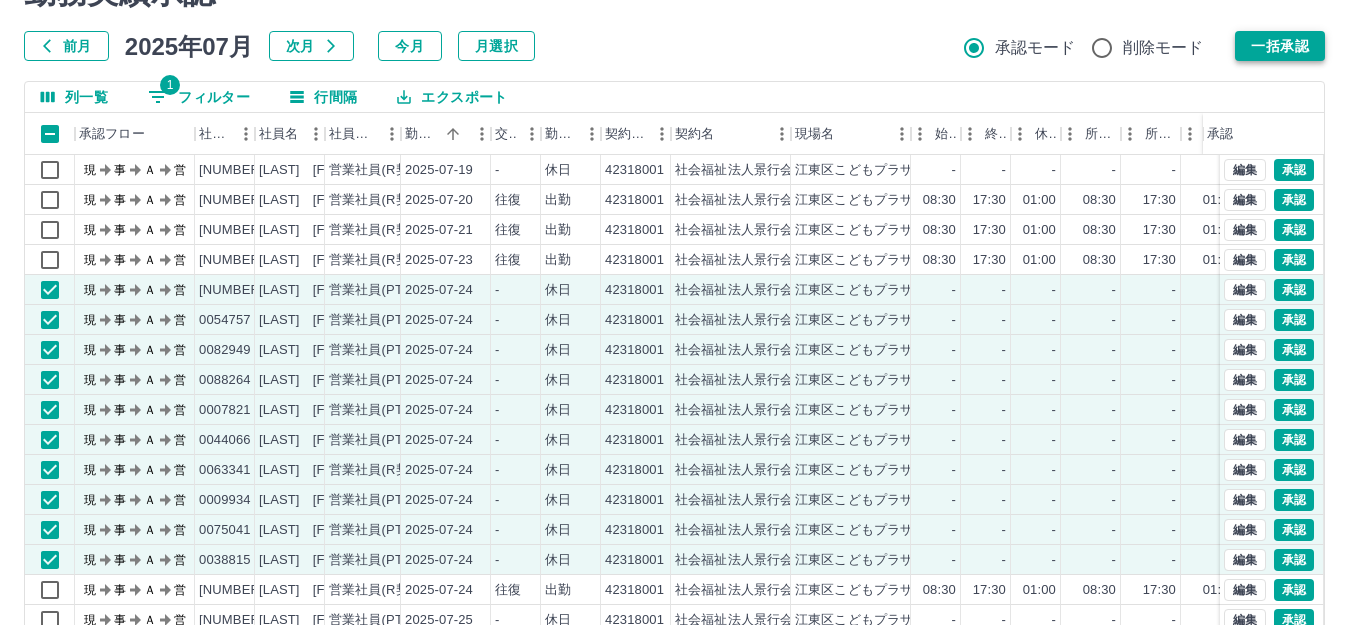 click on "一括承認" at bounding box center (1280, 46) 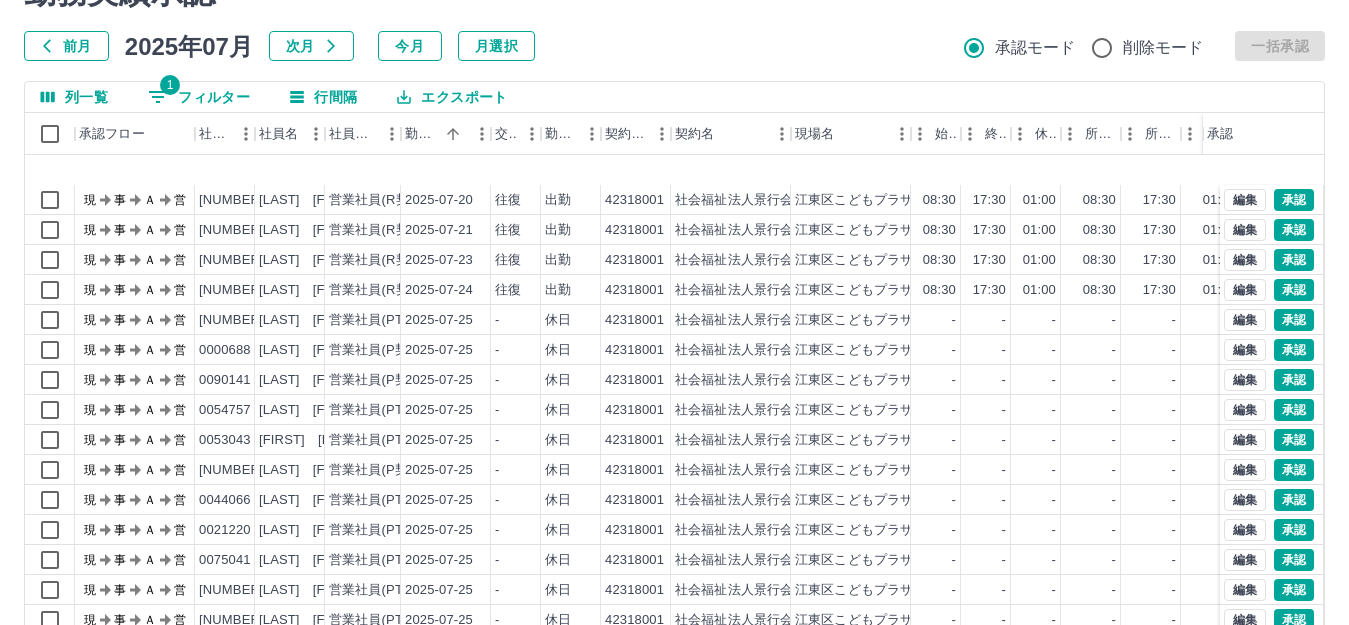scroll, scrollTop: 400, scrollLeft: 0, axis: vertical 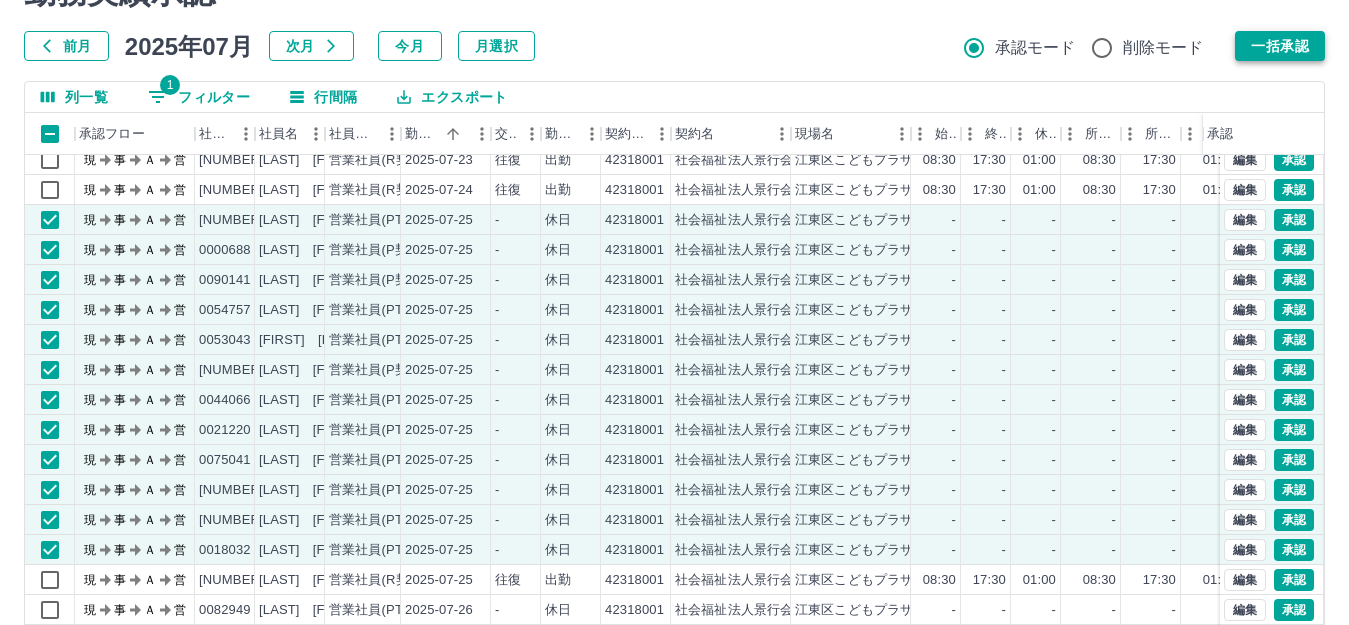 click on "一括承認" at bounding box center (1280, 46) 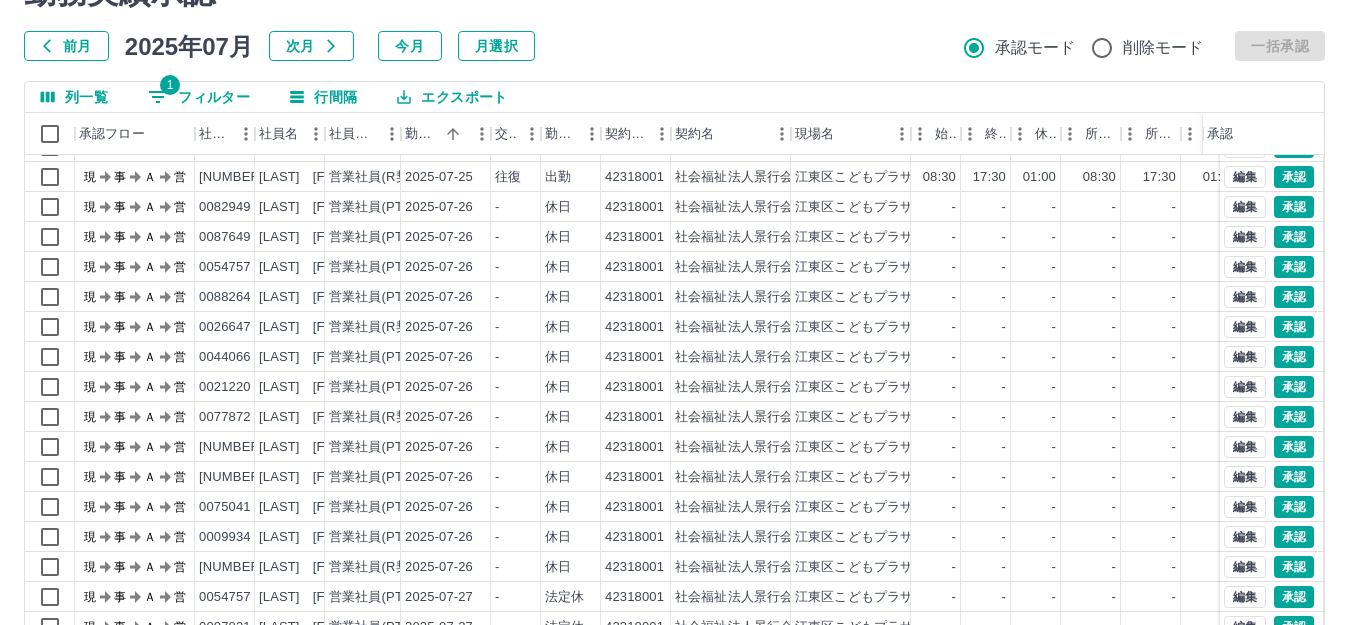 scroll, scrollTop: 400, scrollLeft: 0, axis: vertical 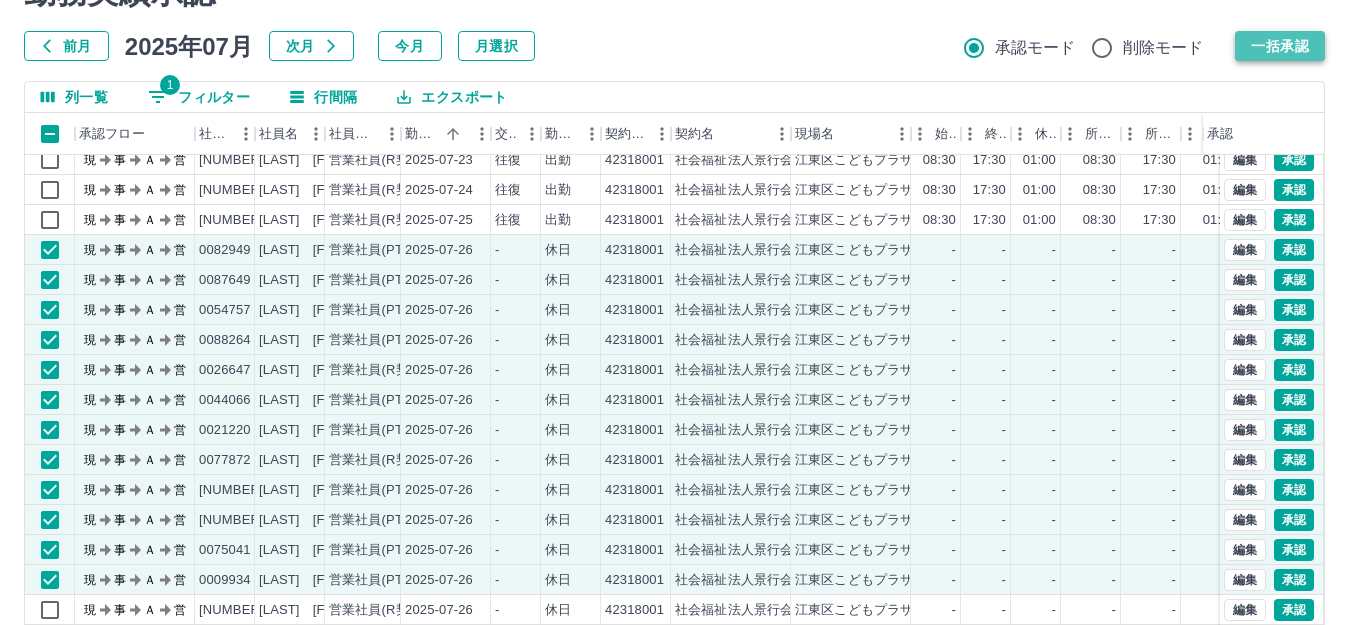 click on "一括承認" at bounding box center [1280, 46] 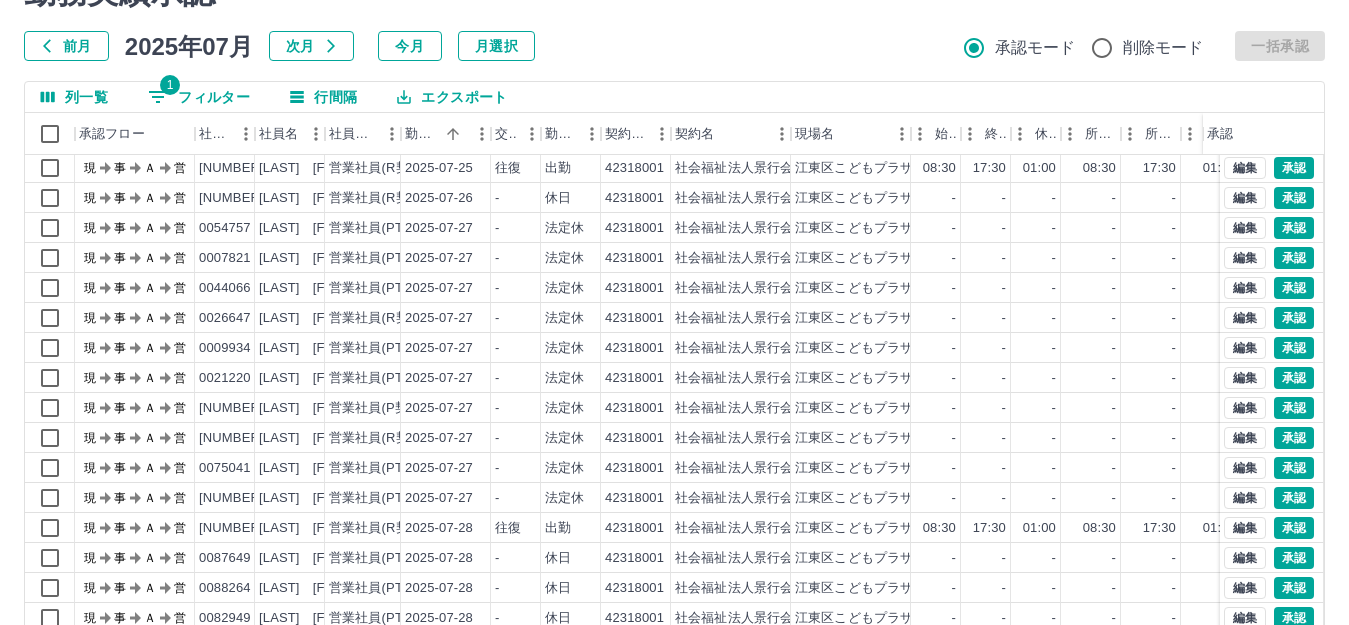 scroll, scrollTop: 400, scrollLeft: 0, axis: vertical 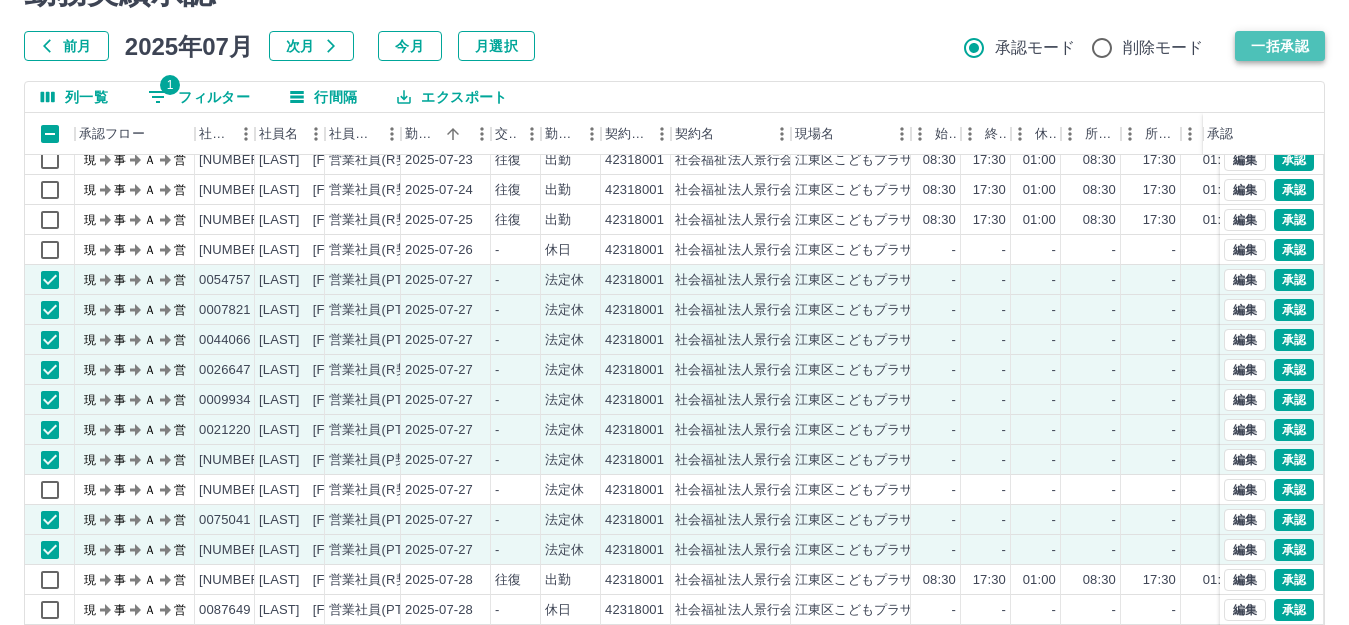 click on "一括承認" at bounding box center [1280, 46] 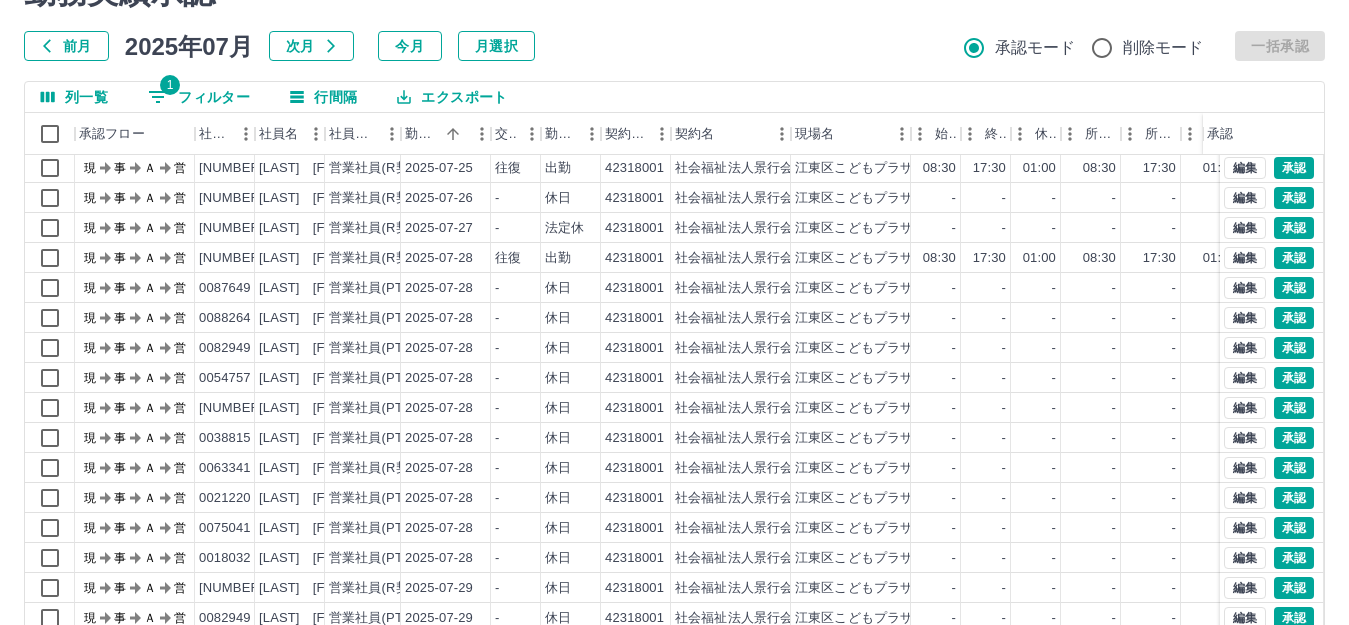 scroll, scrollTop: 500, scrollLeft: 0, axis: vertical 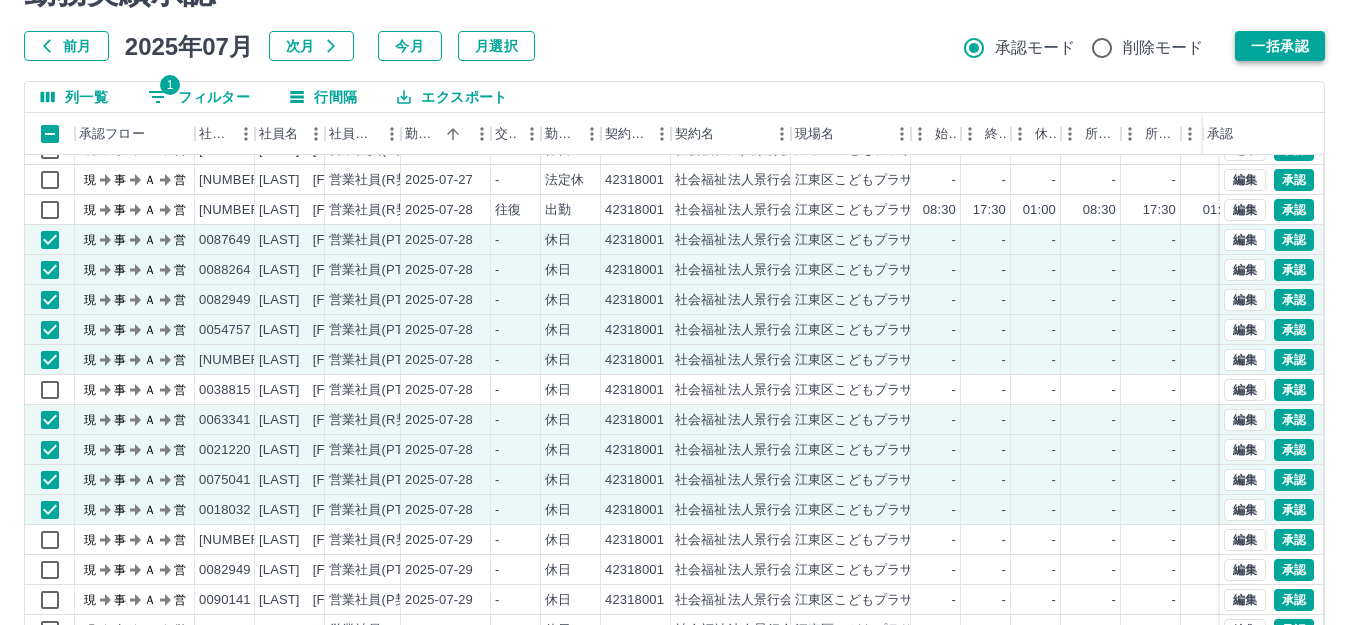 click on "一括承認" at bounding box center (1280, 46) 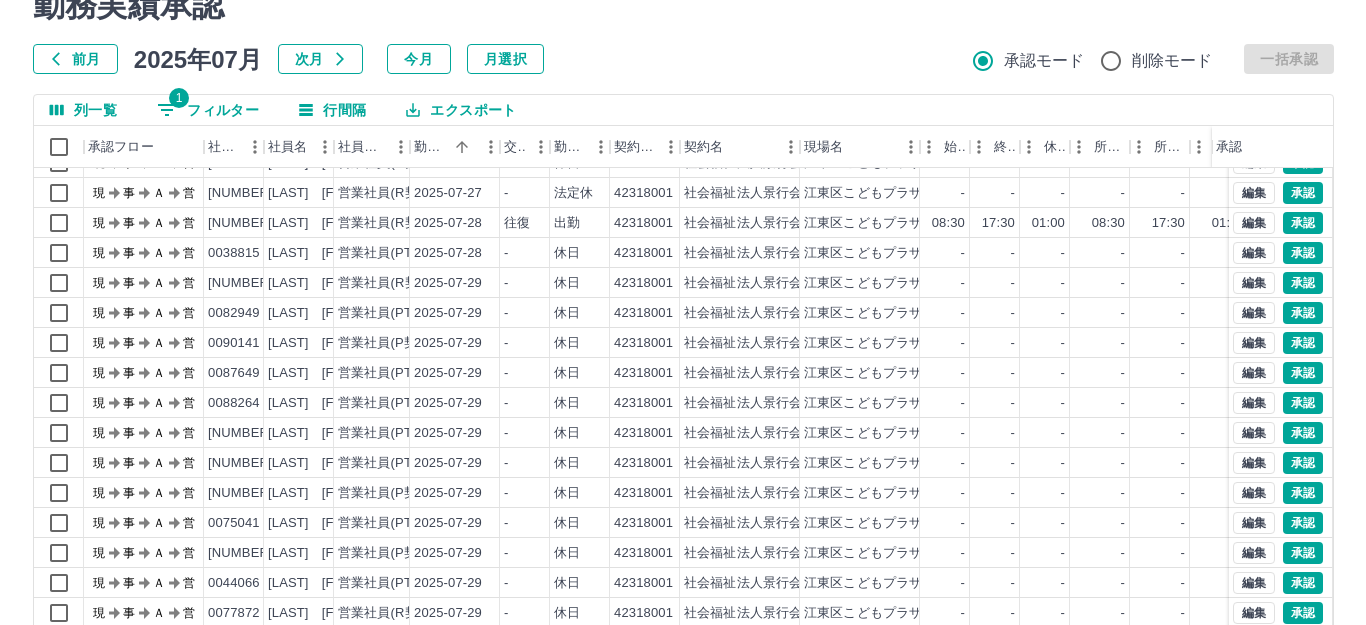 scroll, scrollTop: 0, scrollLeft: 0, axis: both 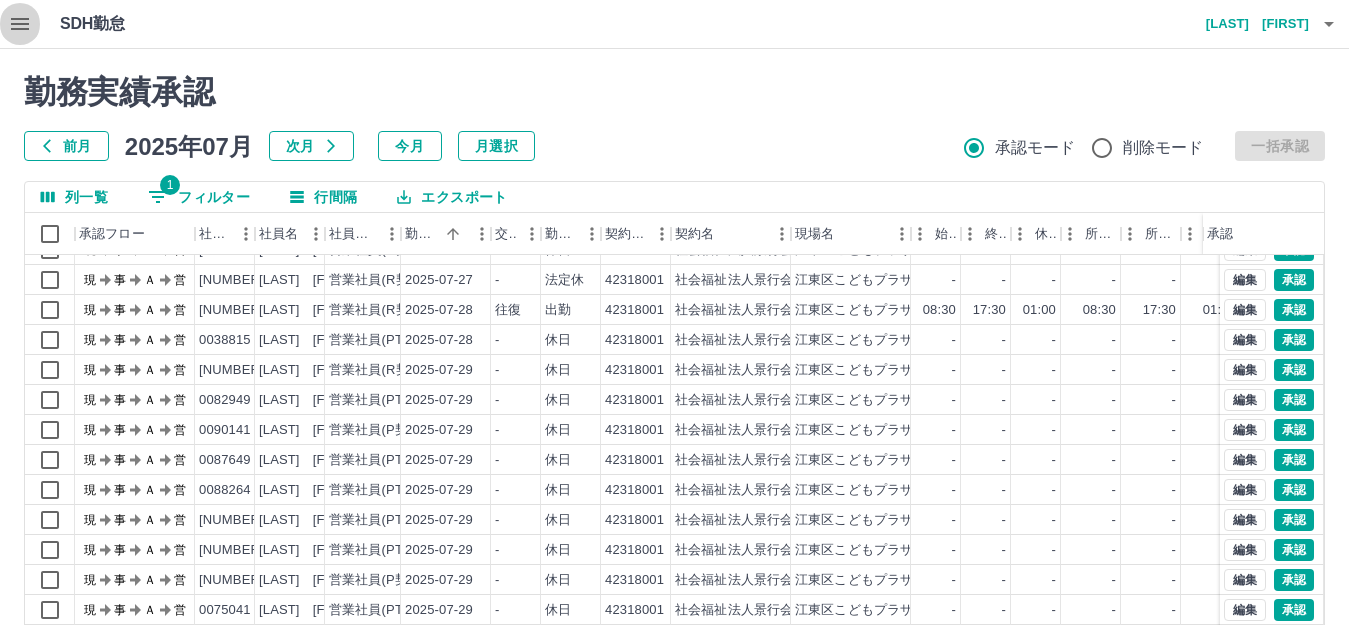 click 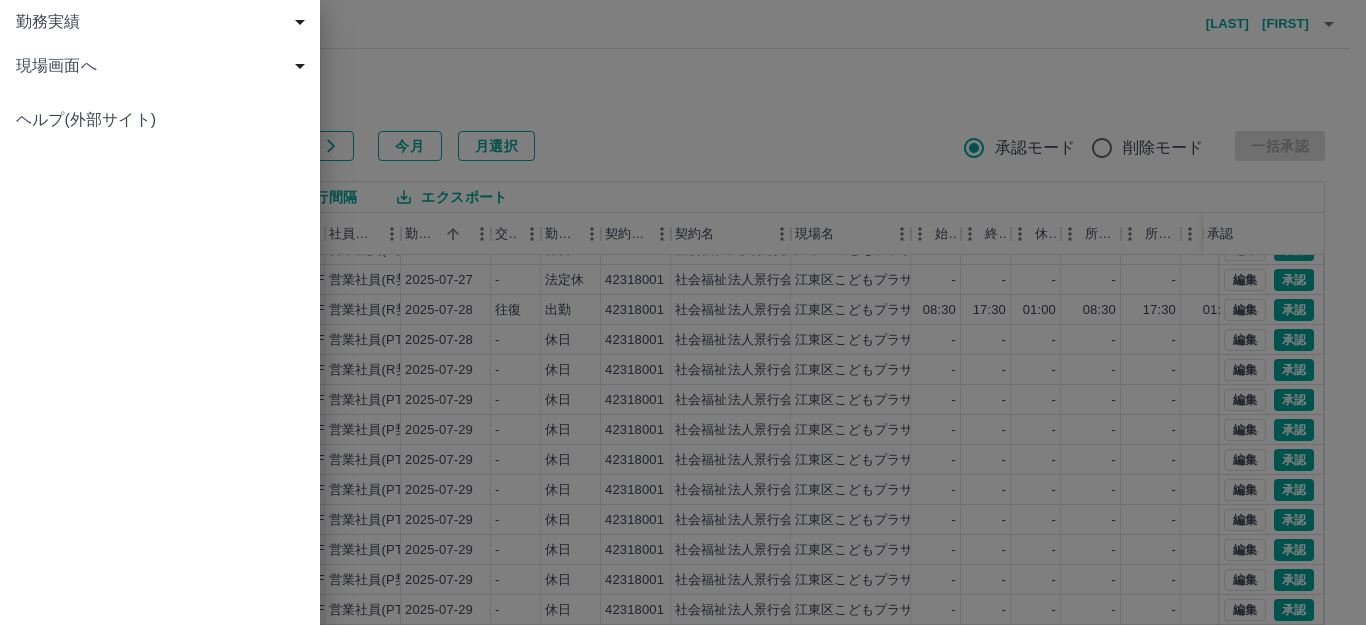 click at bounding box center [683, 312] 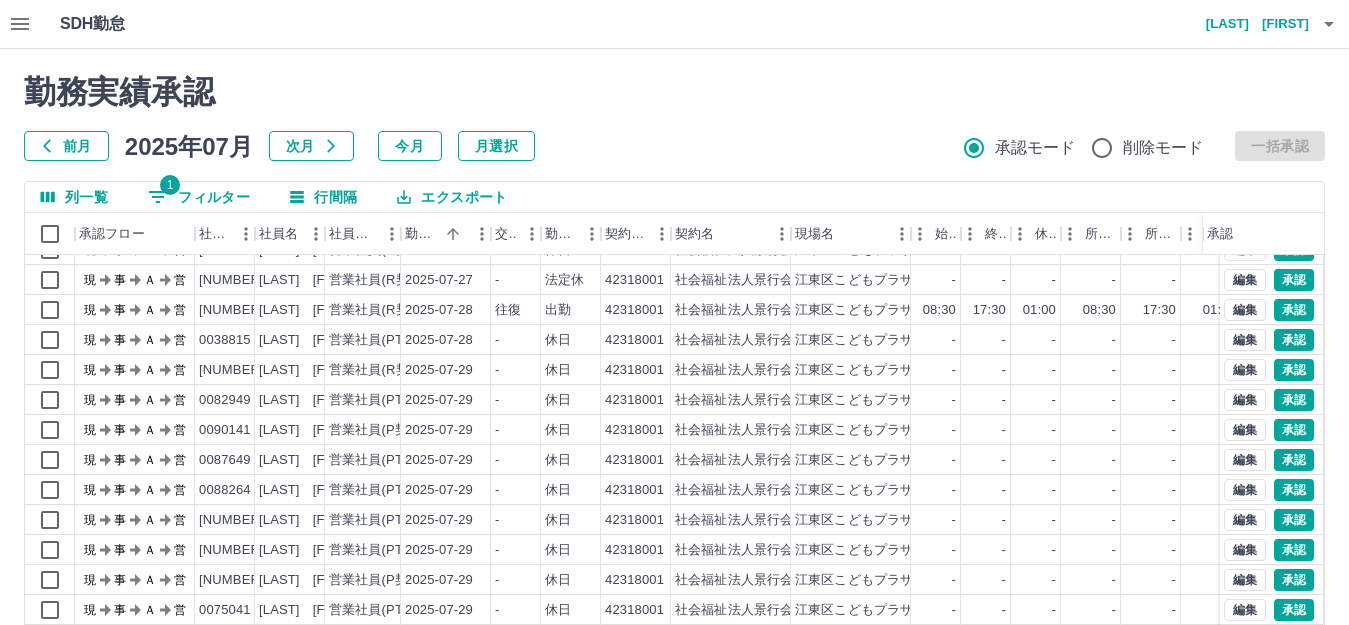 click at bounding box center (1329, 24) 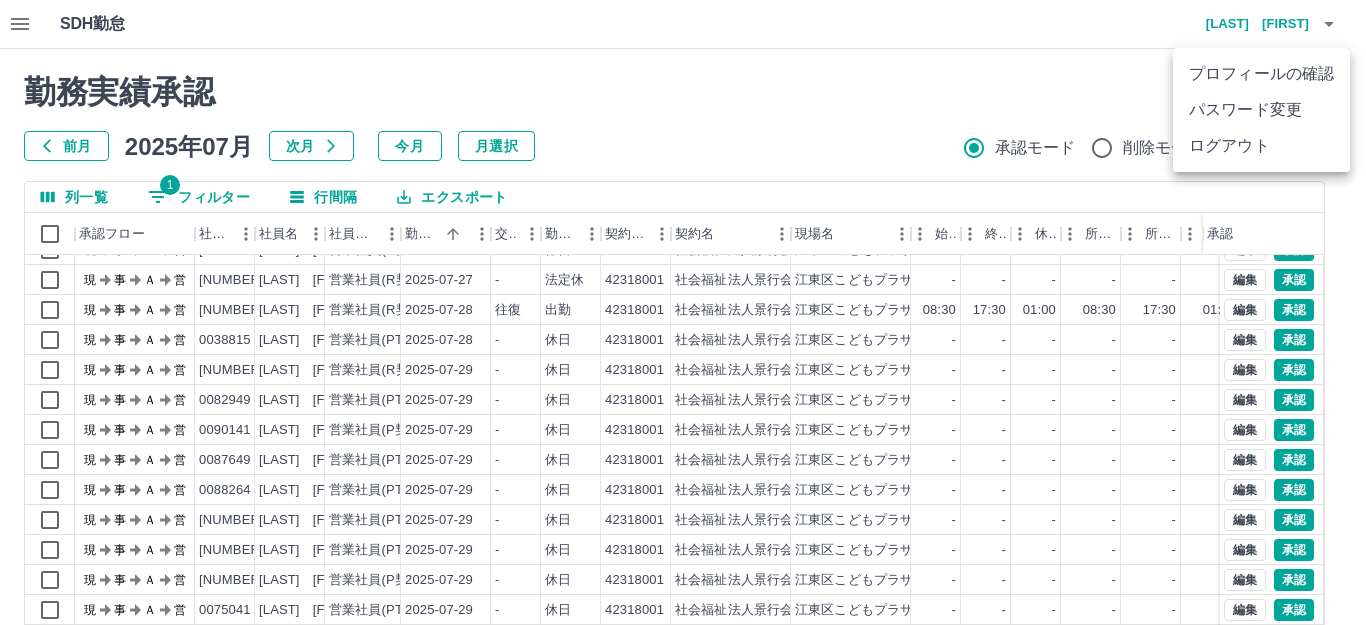 click on "ログアウト" at bounding box center [1261, 146] 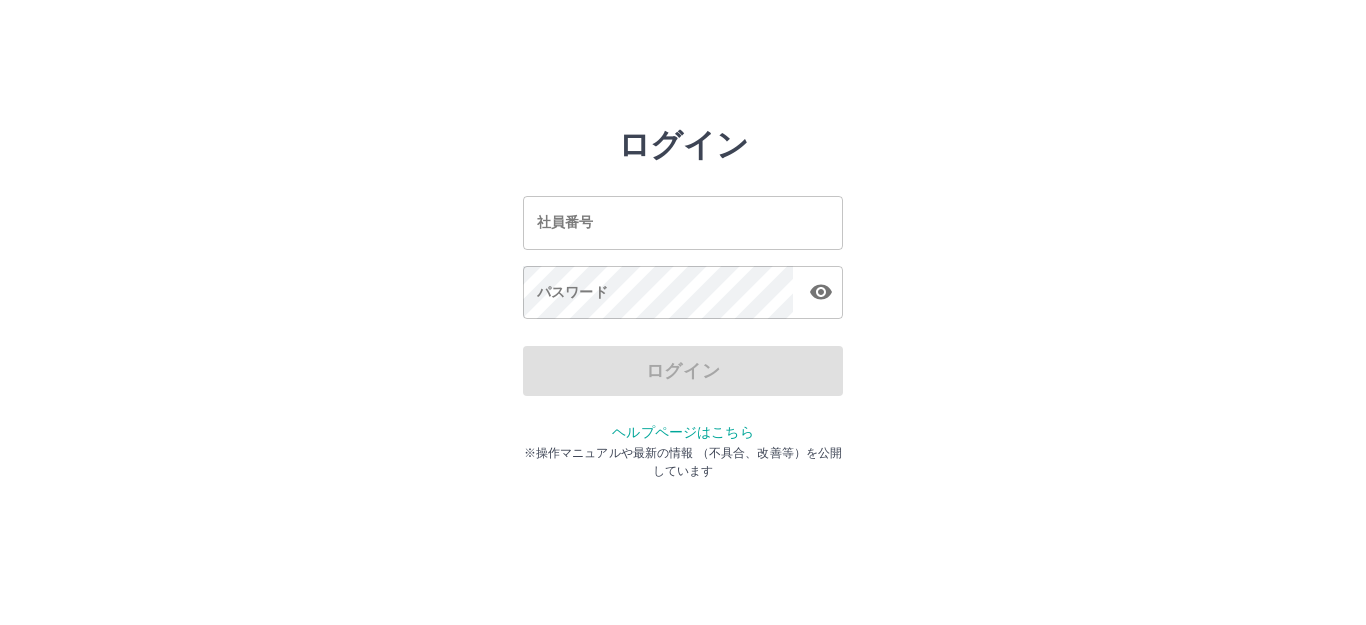scroll, scrollTop: 0, scrollLeft: 0, axis: both 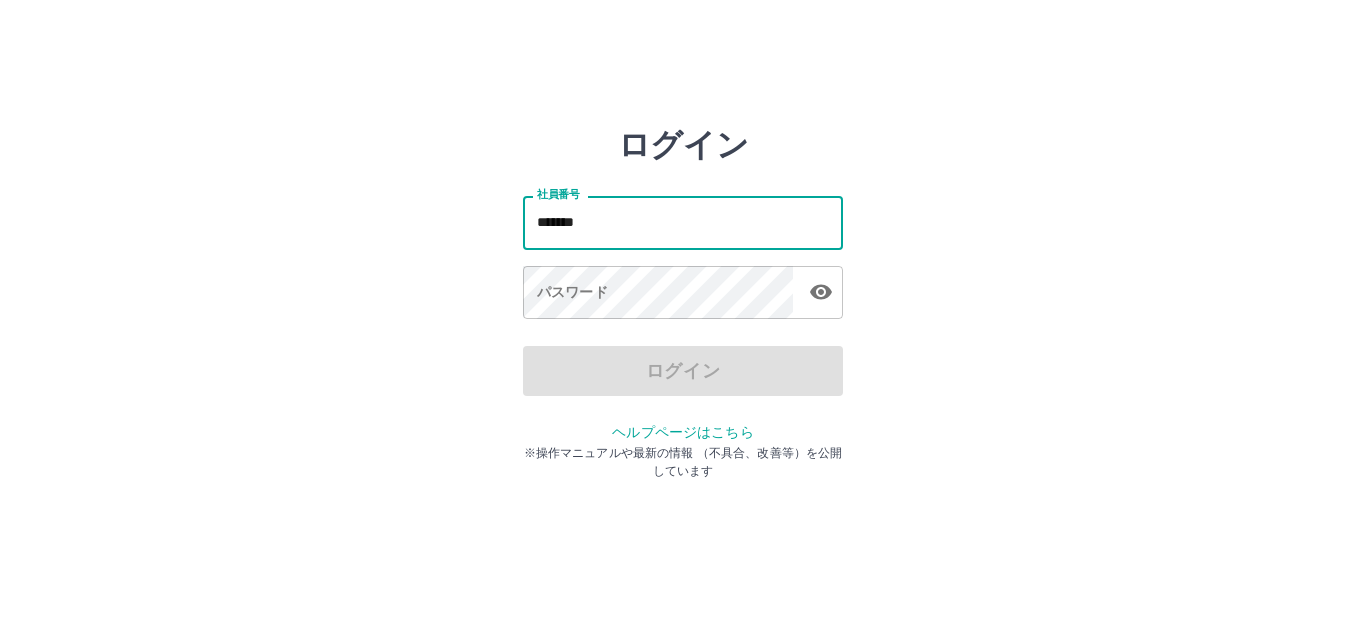 type on "*******" 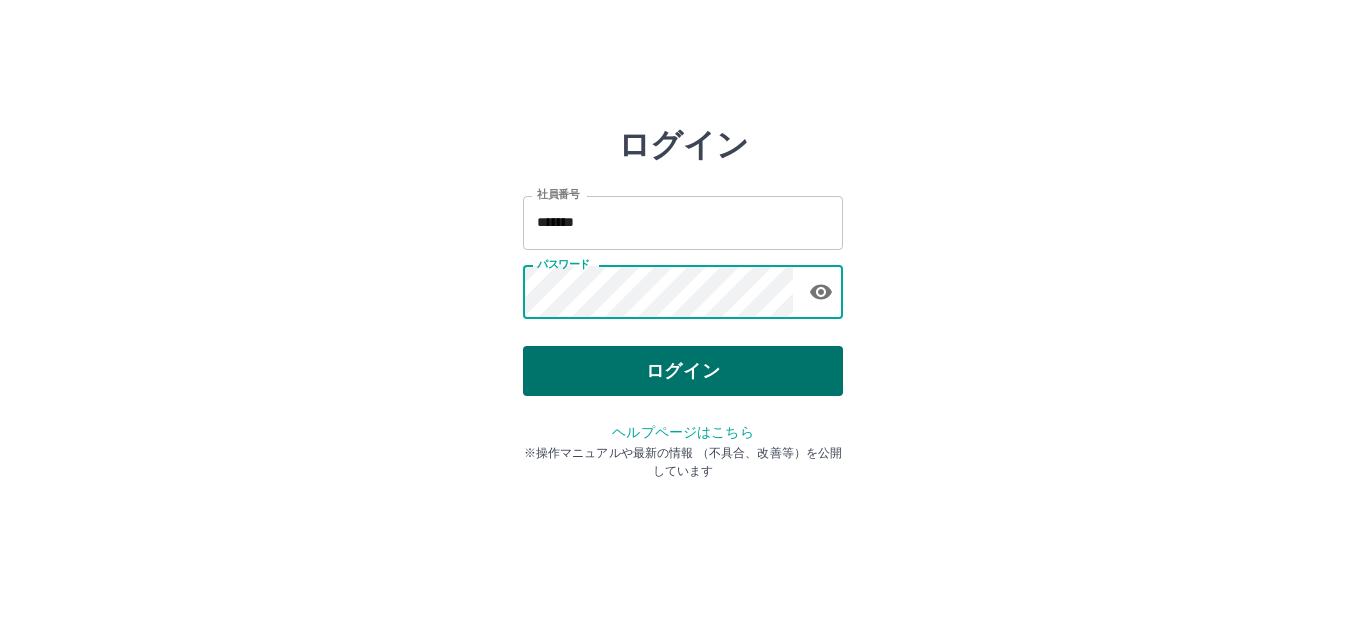 click on "ログイン" at bounding box center (683, 371) 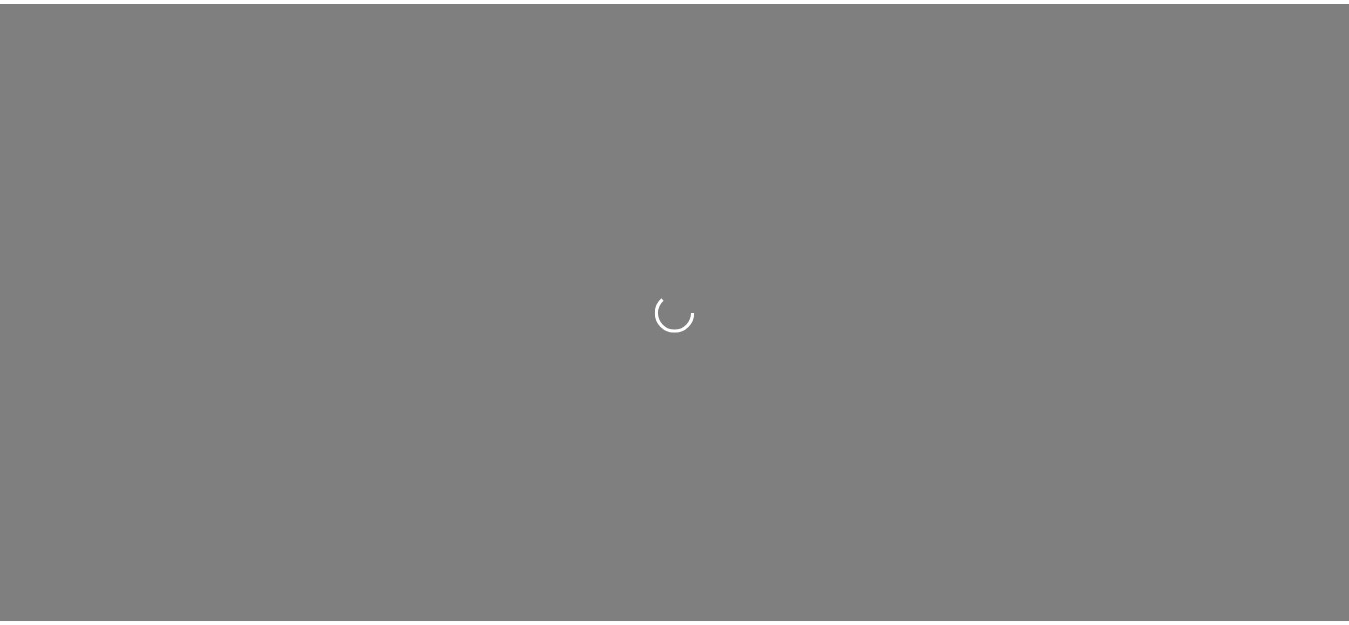 scroll, scrollTop: 0, scrollLeft: 0, axis: both 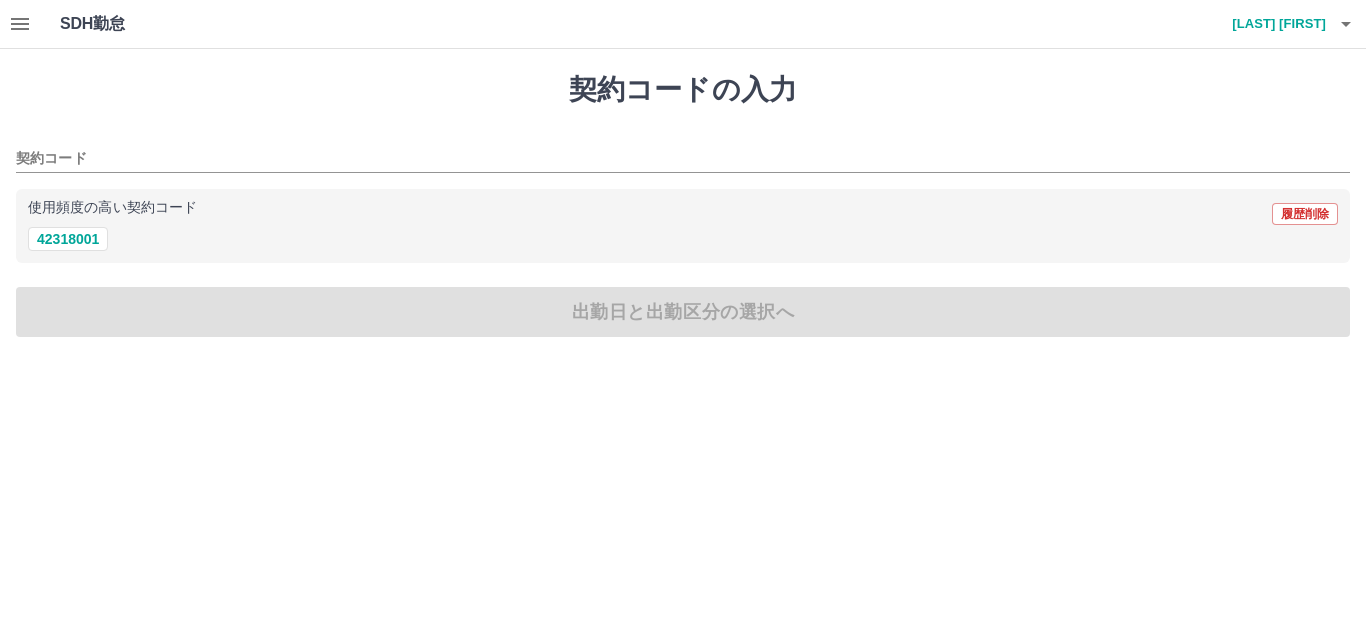 click 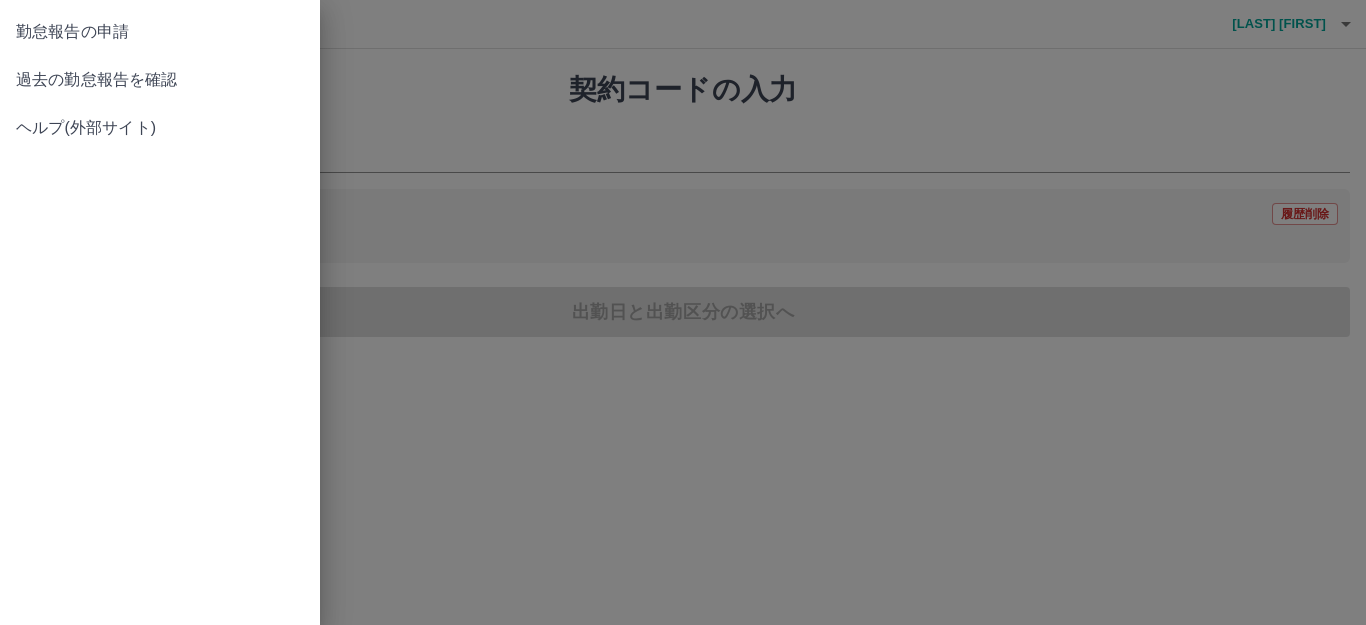 click on "過去の勤怠報告を確認" at bounding box center (160, 80) 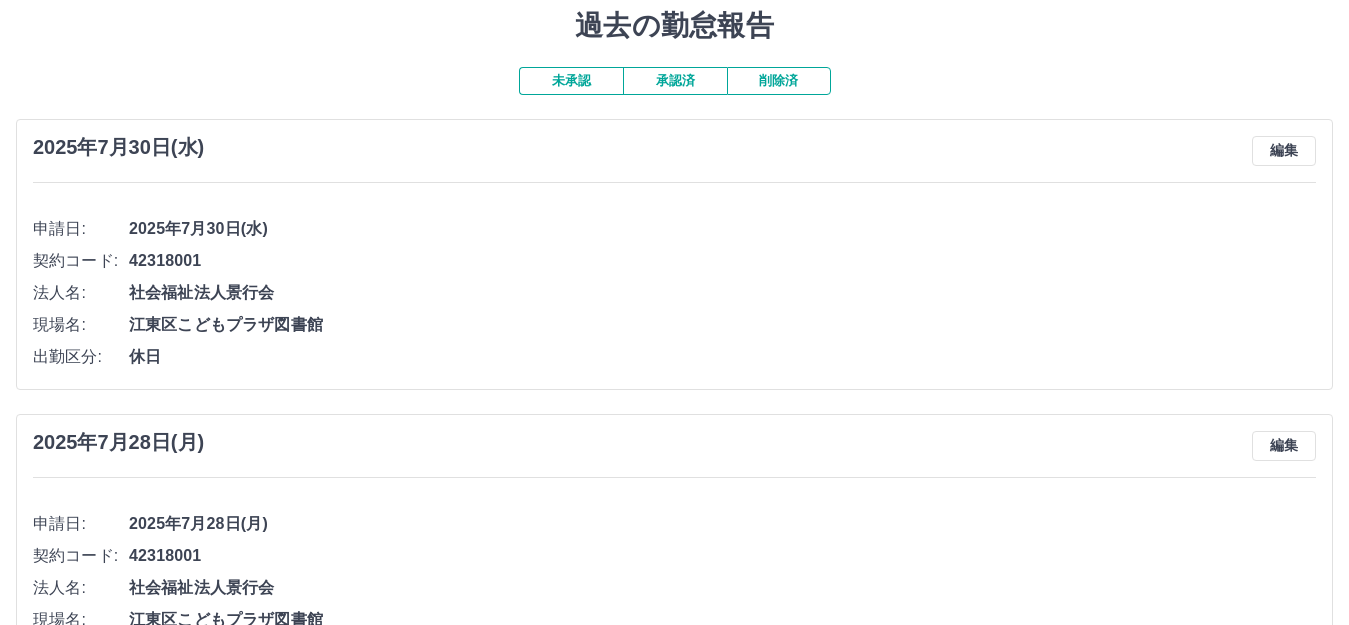 scroll, scrollTop: 150, scrollLeft: 0, axis: vertical 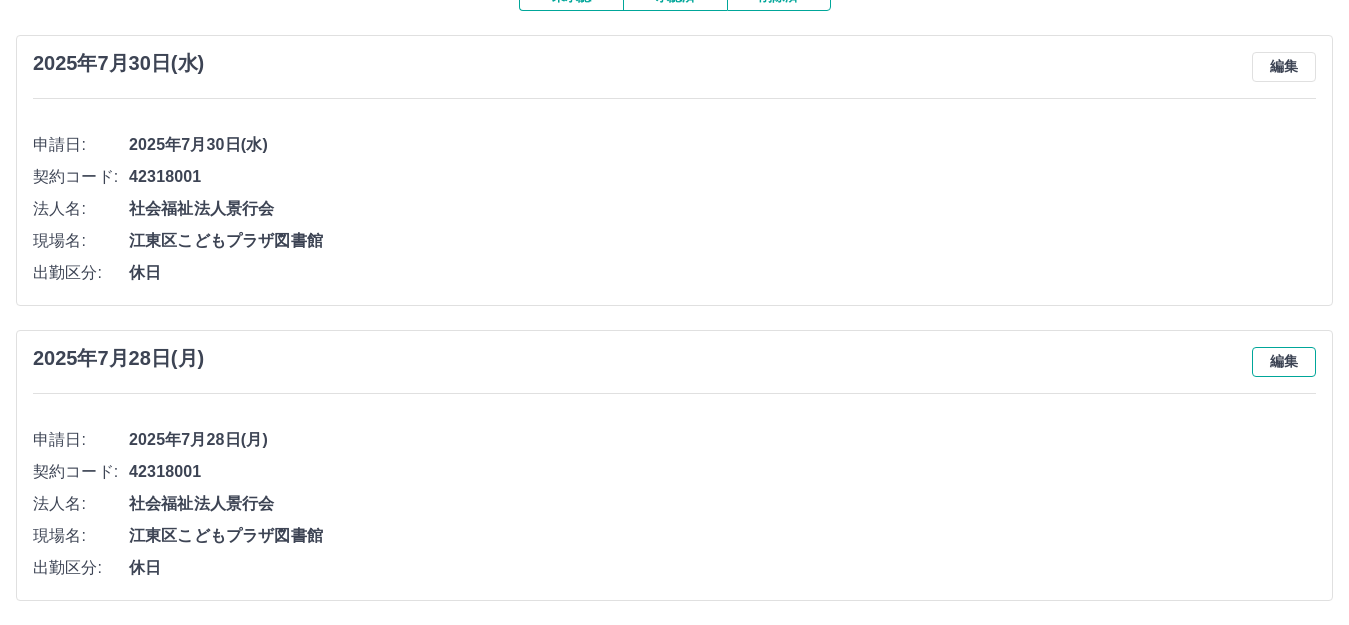 click on "編集" at bounding box center [1284, 362] 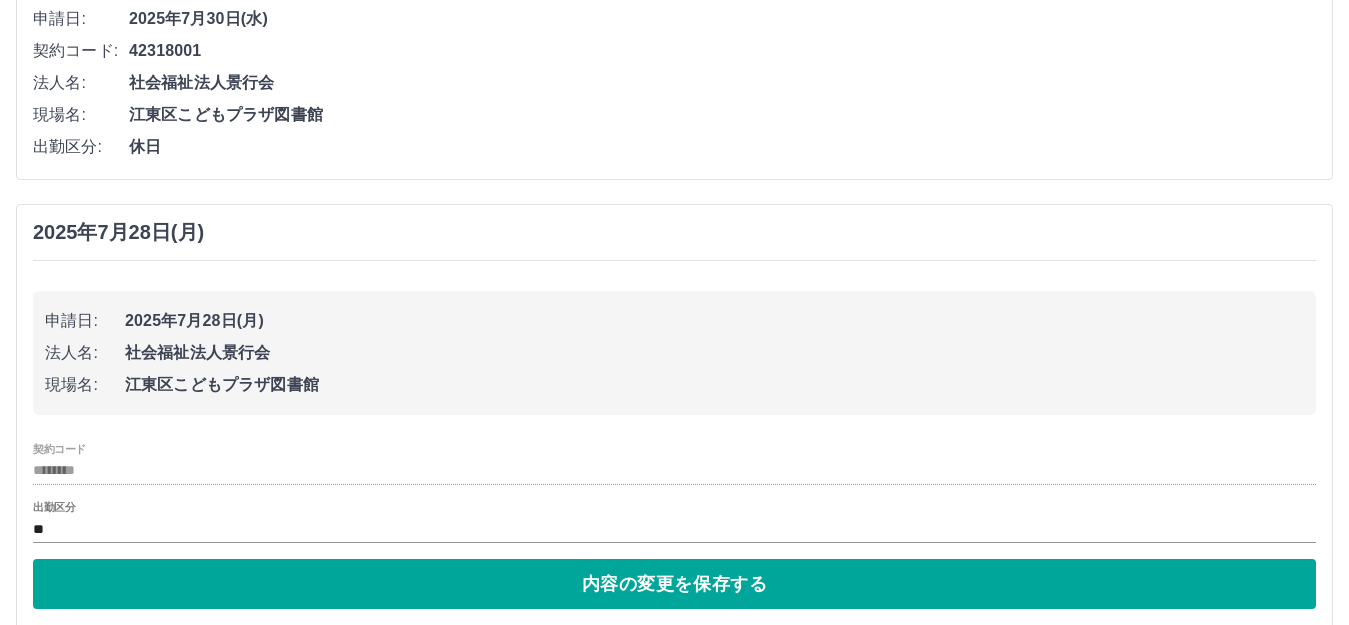 scroll, scrollTop: 367, scrollLeft: 0, axis: vertical 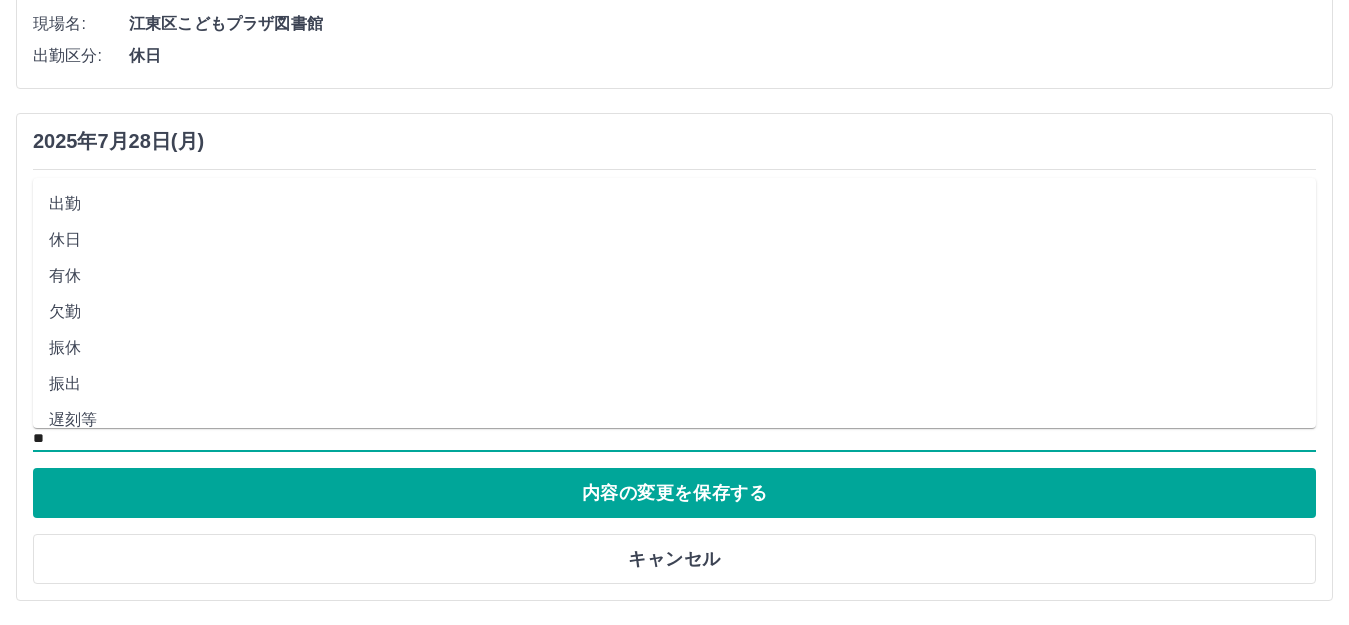 click on "**" at bounding box center [674, 438] 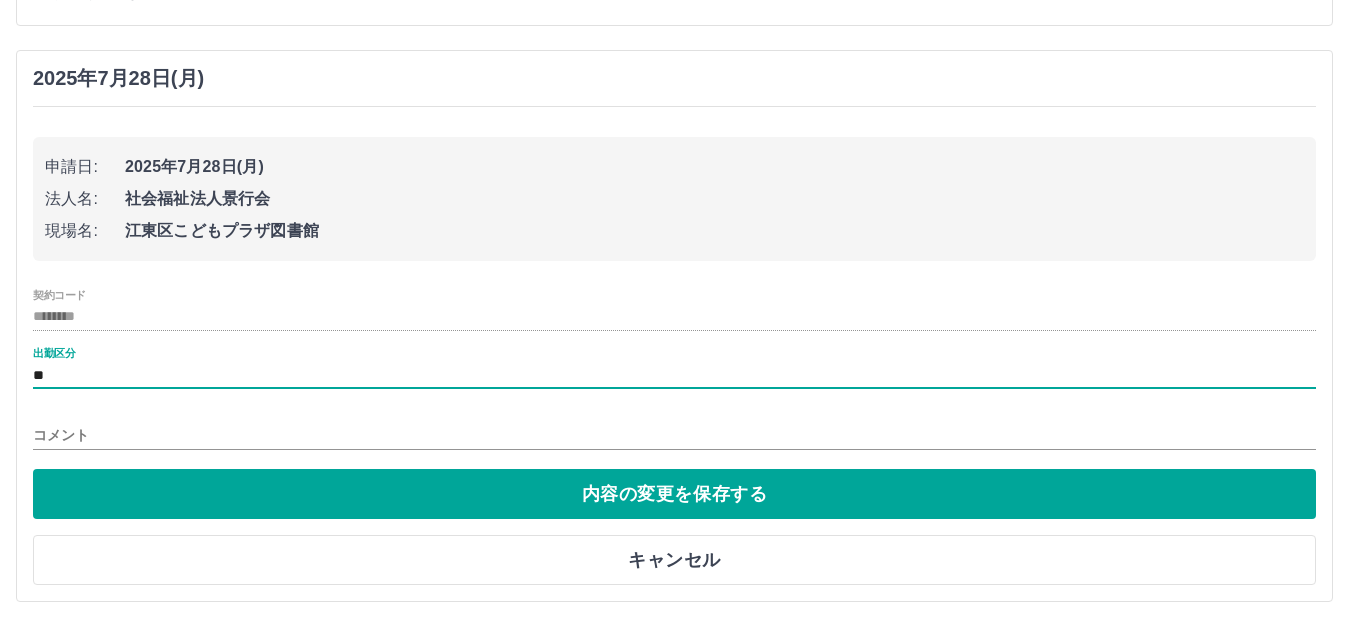 scroll, scrollTop: 431, scrollLeft: 0, axis: vertical 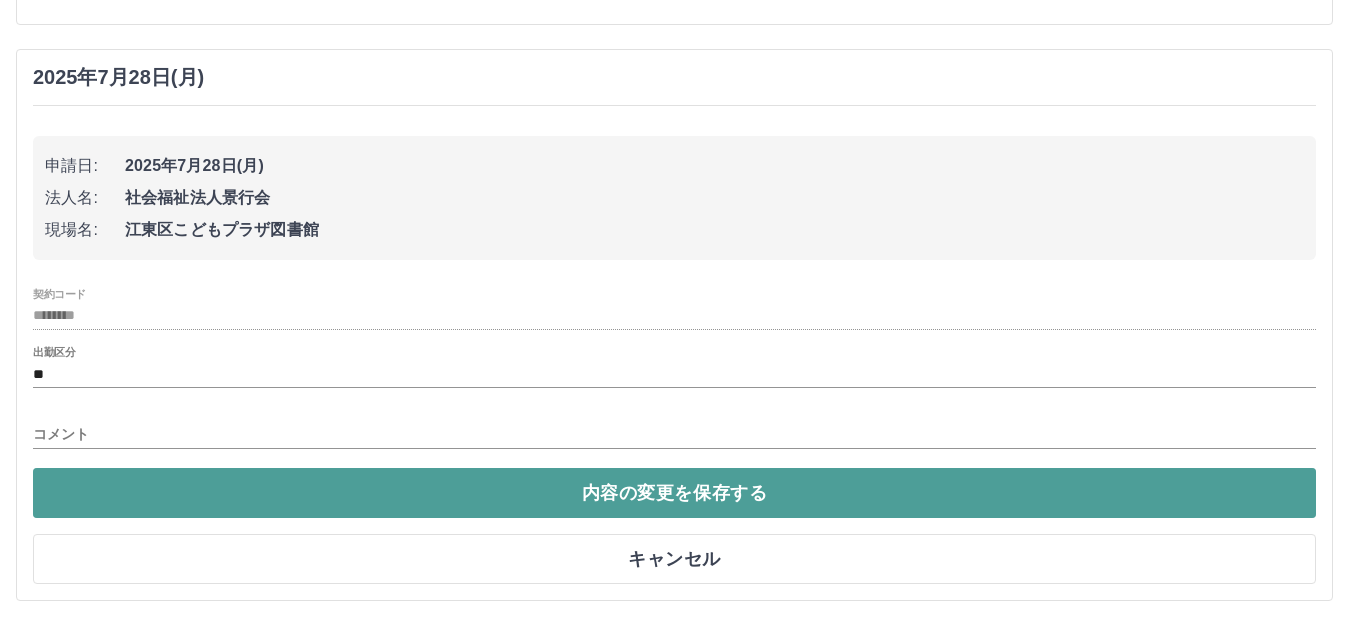 click on "内容の変更を保存する" at bounding box center (674, 493) 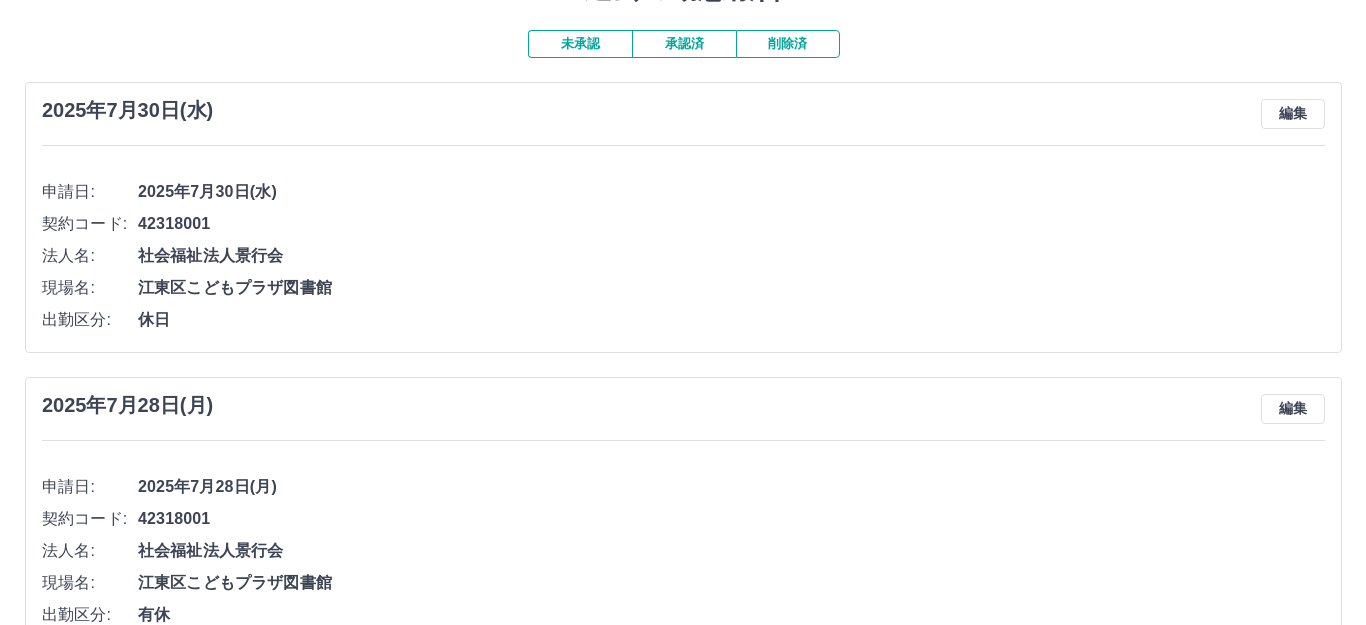 scroll, scrollTop: 0, scrollLeft: 0, axis: both 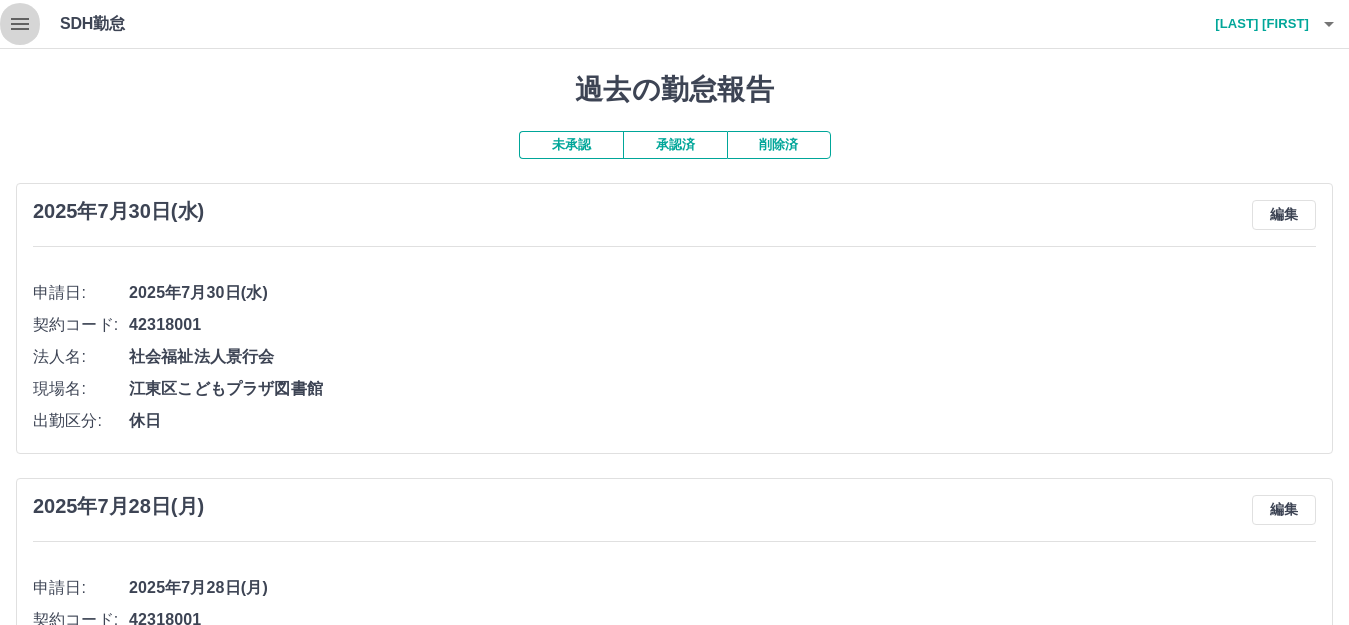 click 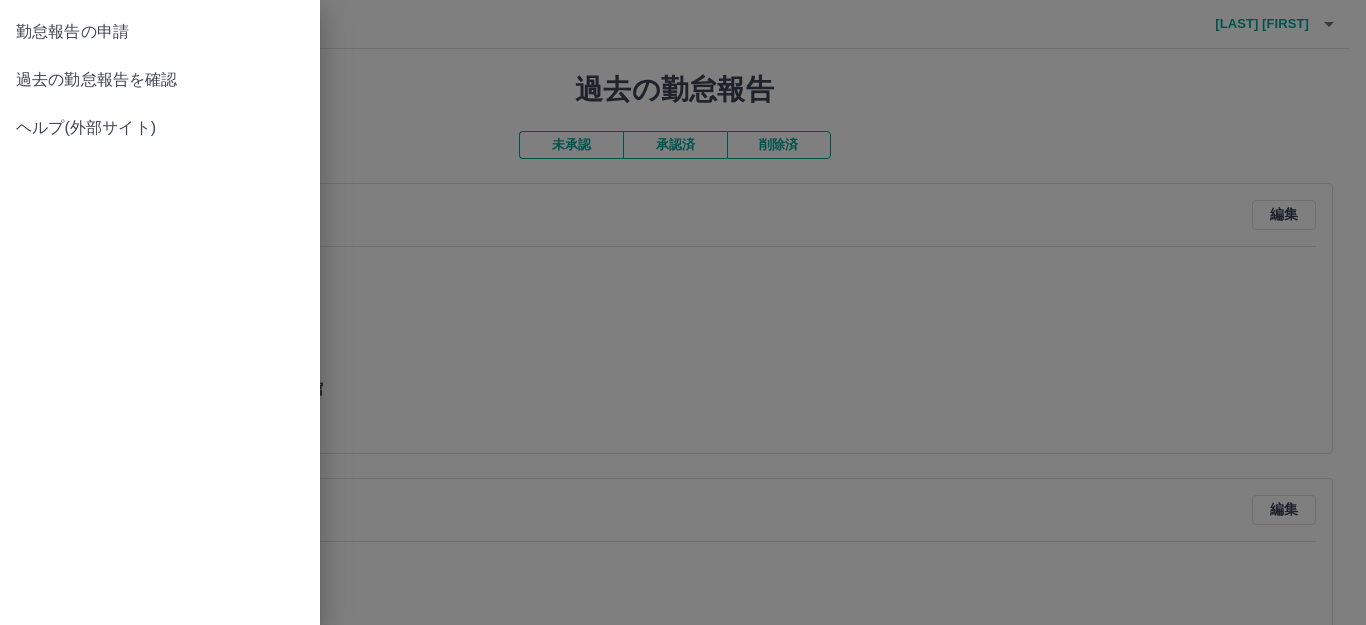 click at bounding box center (683, 312) 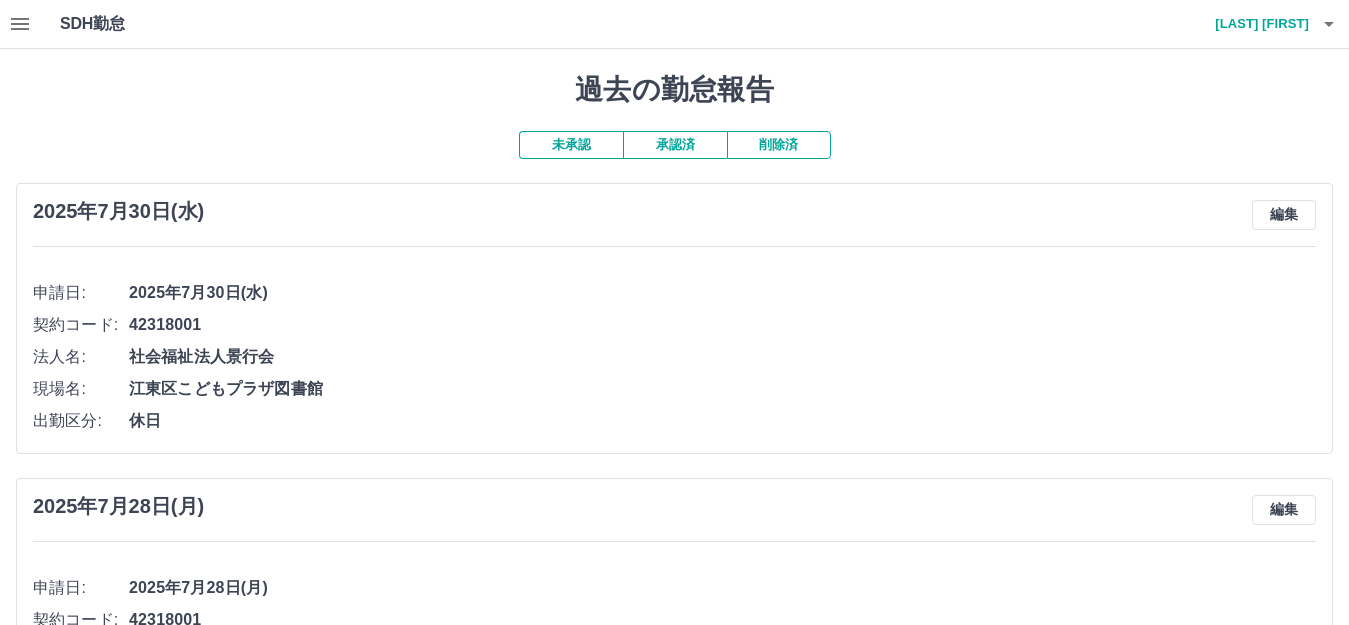 click on "[LAST]　[FIRST]" at bounding box center [1249, 24] 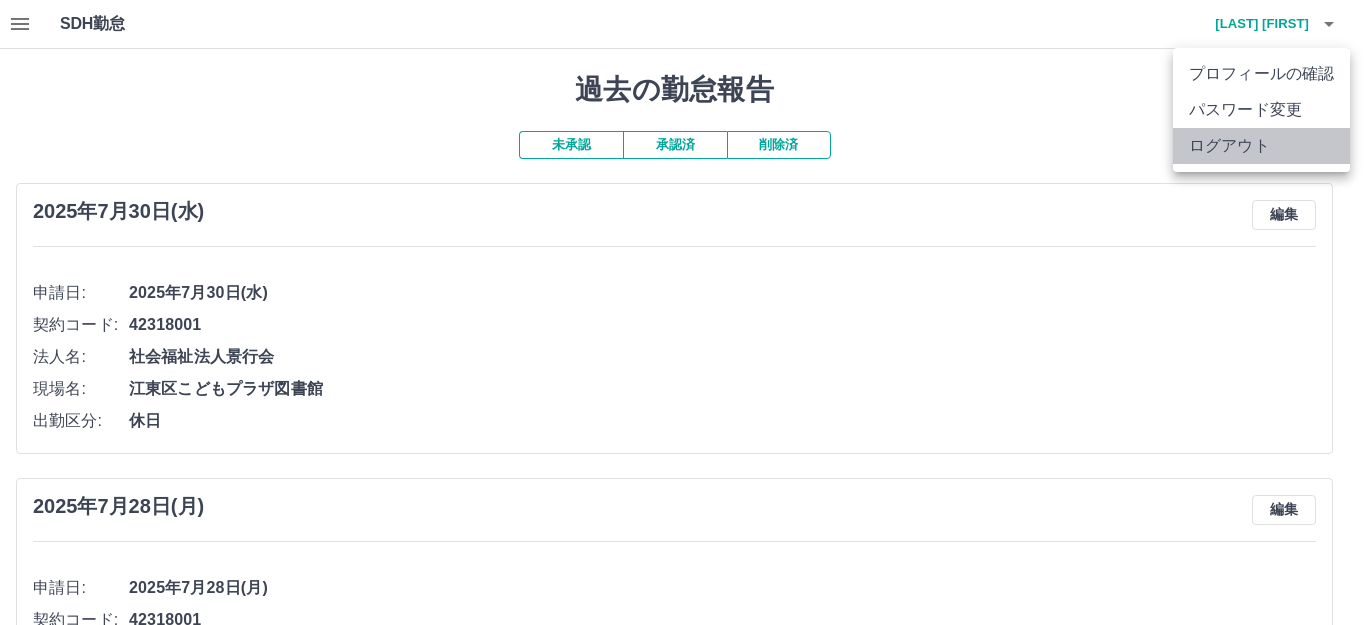 click on "ログアウト" at bounding box center (1261, 146) 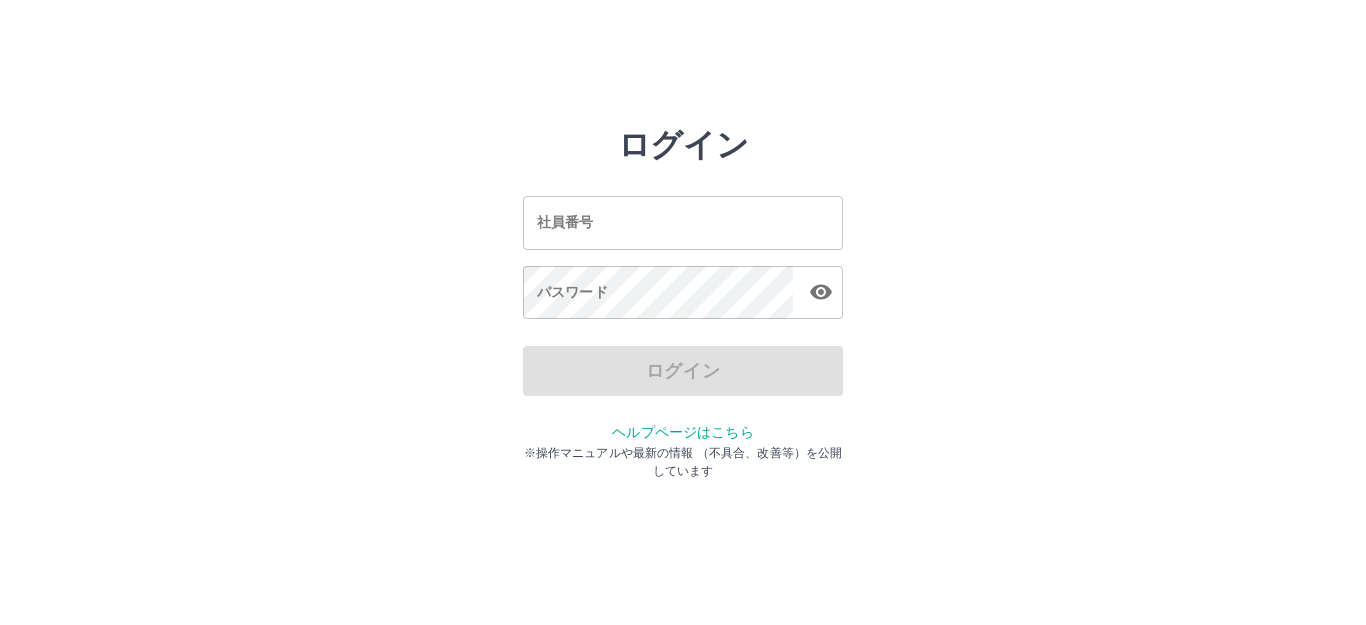 scroll, scrollTop: 0, scrollLeft: 0, axis: both 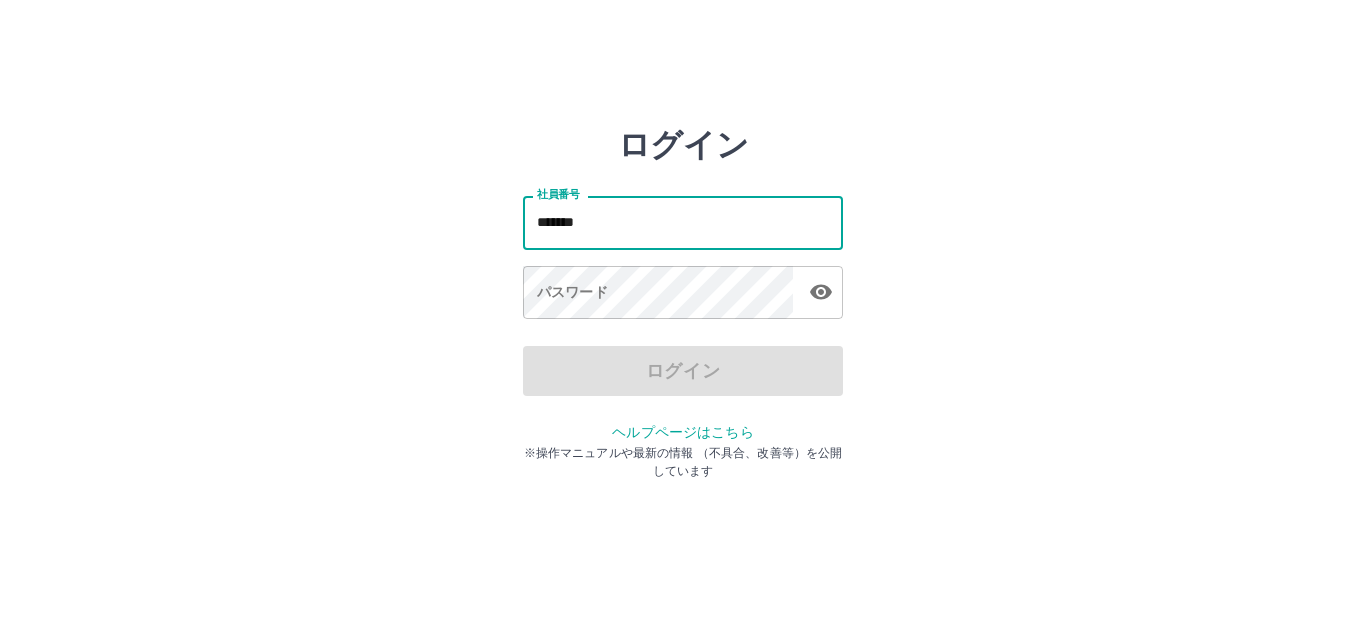 type on "*******" 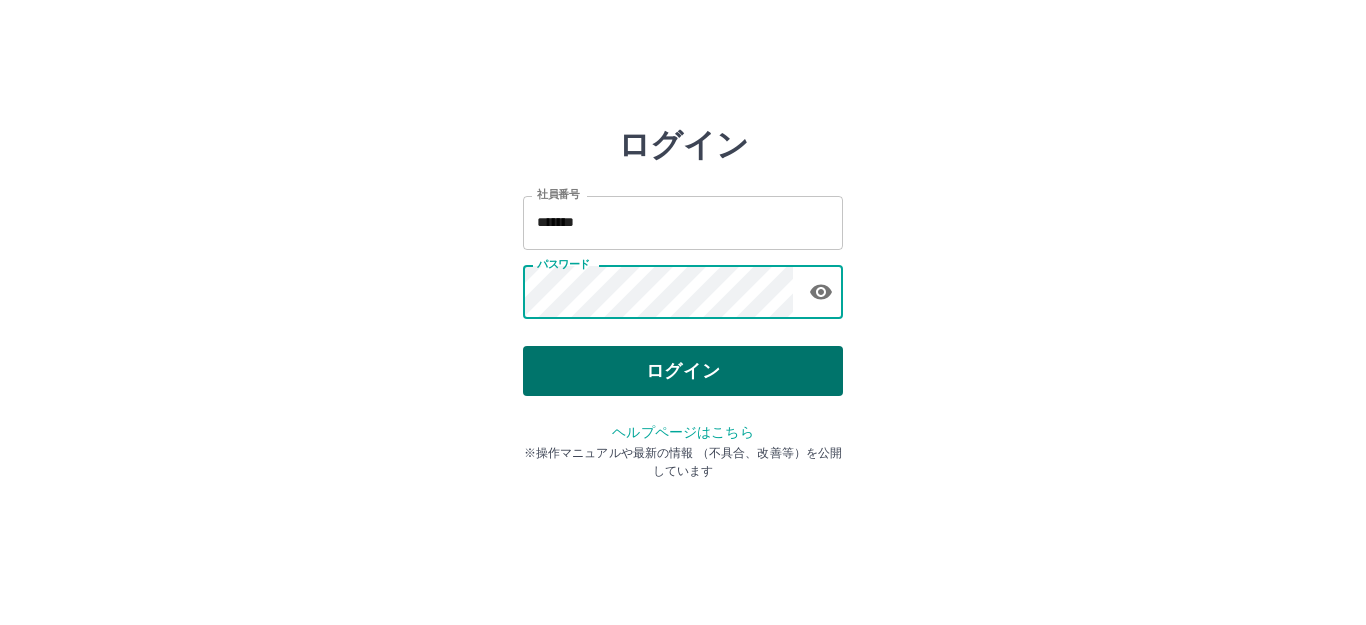 click on "ログイン" at bounding box center [683, 371] 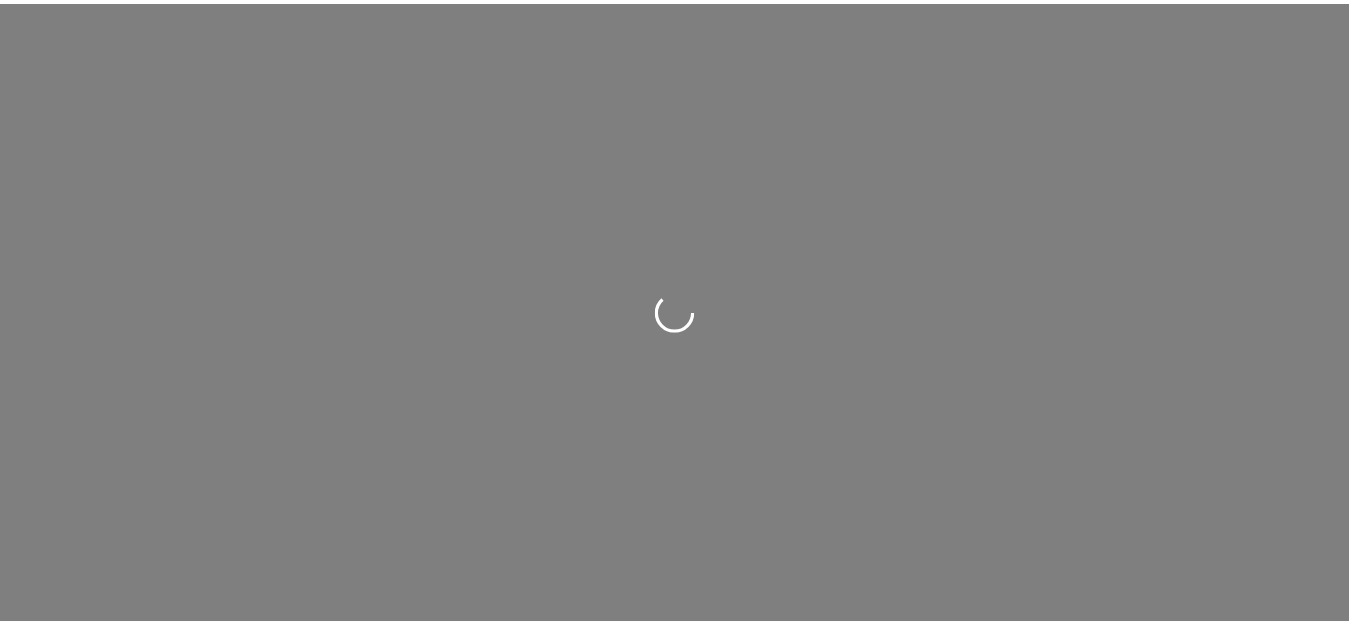 scroll, scrollTop: 0, scrollLeft: 0, axis: both 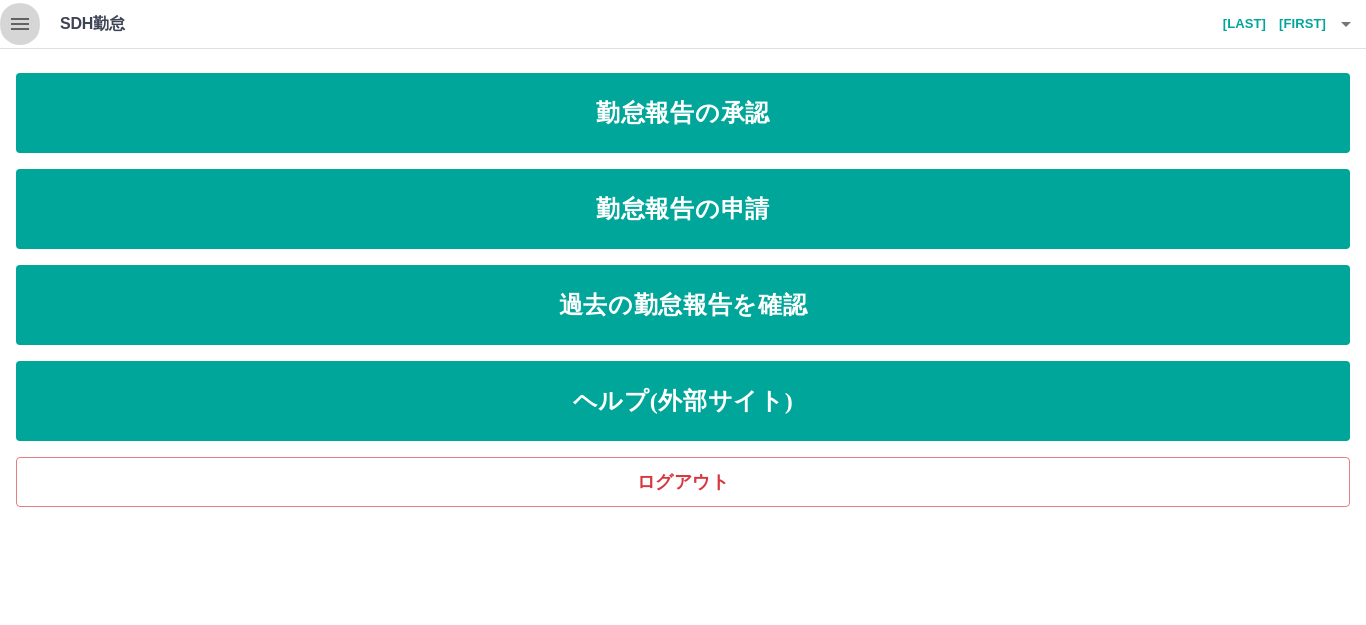 click 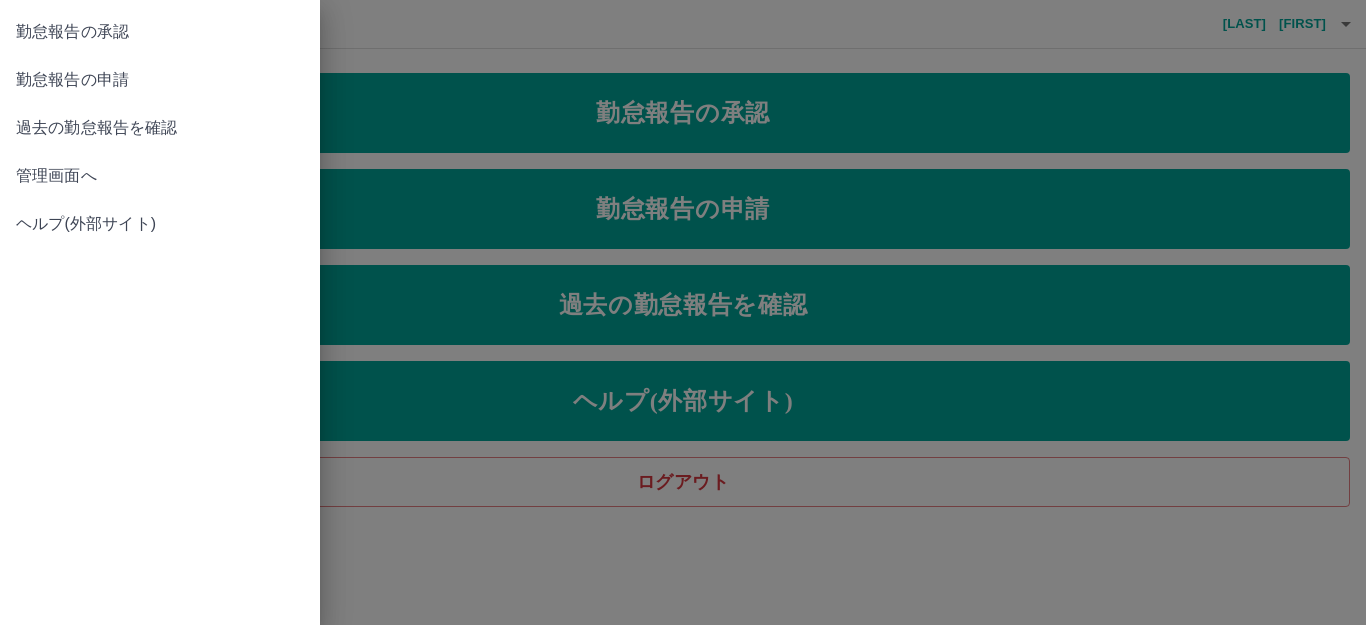 click at bounding box center (683, 312) 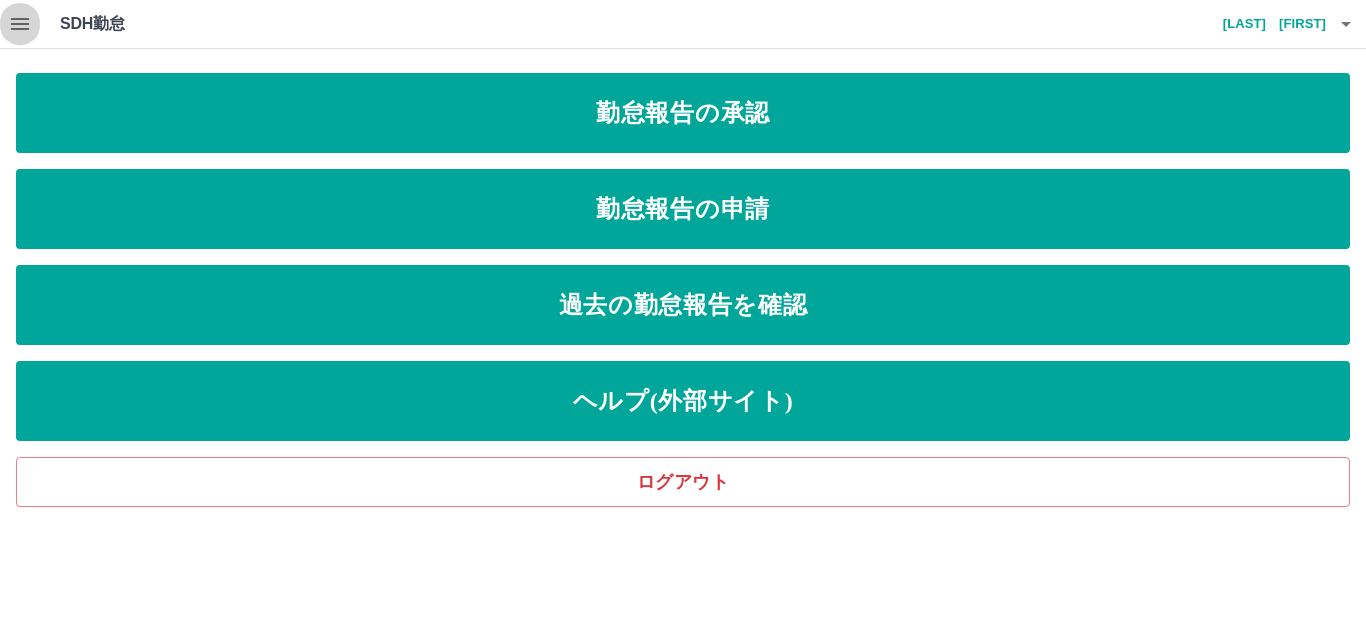 click 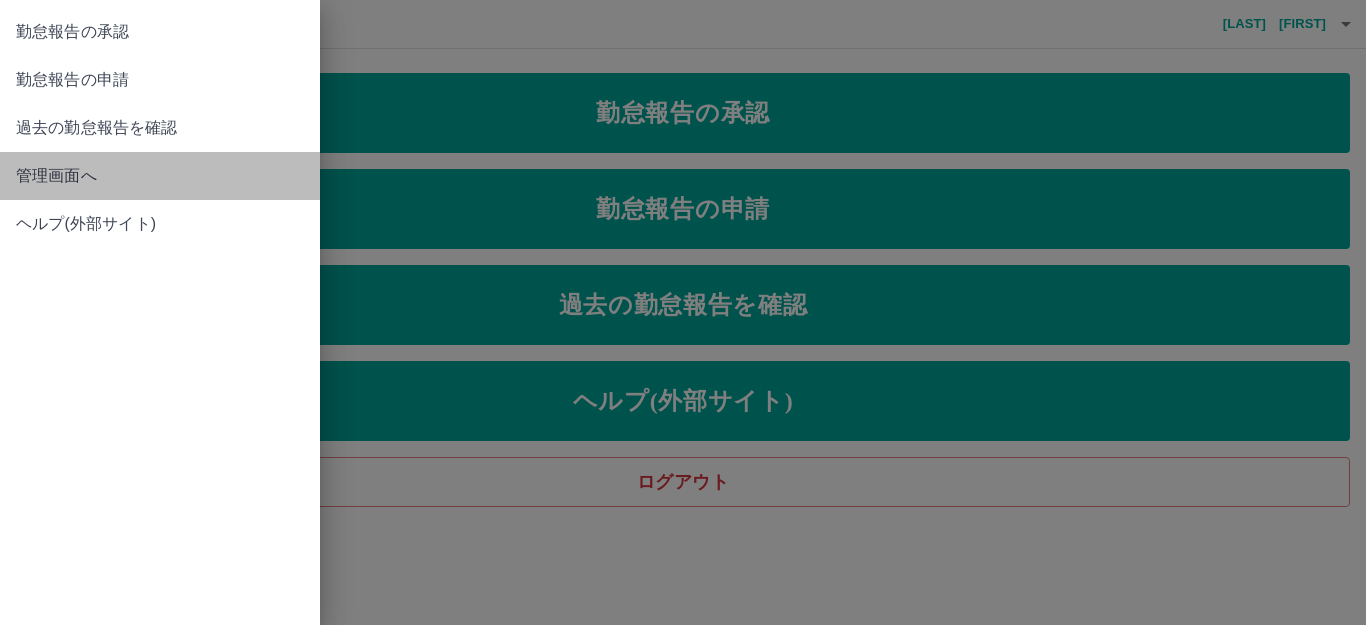click on "管理画面へ" at bounding box center [160, 176] 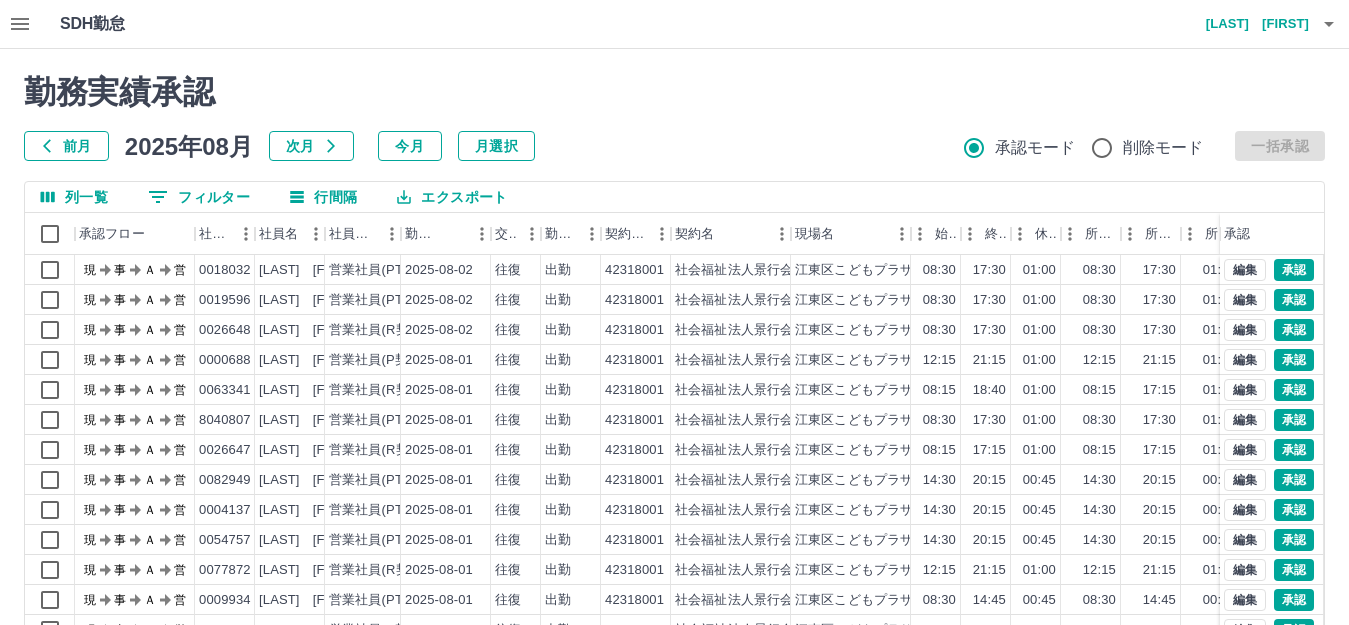 click on "前月" at bounding box center (66, 146) 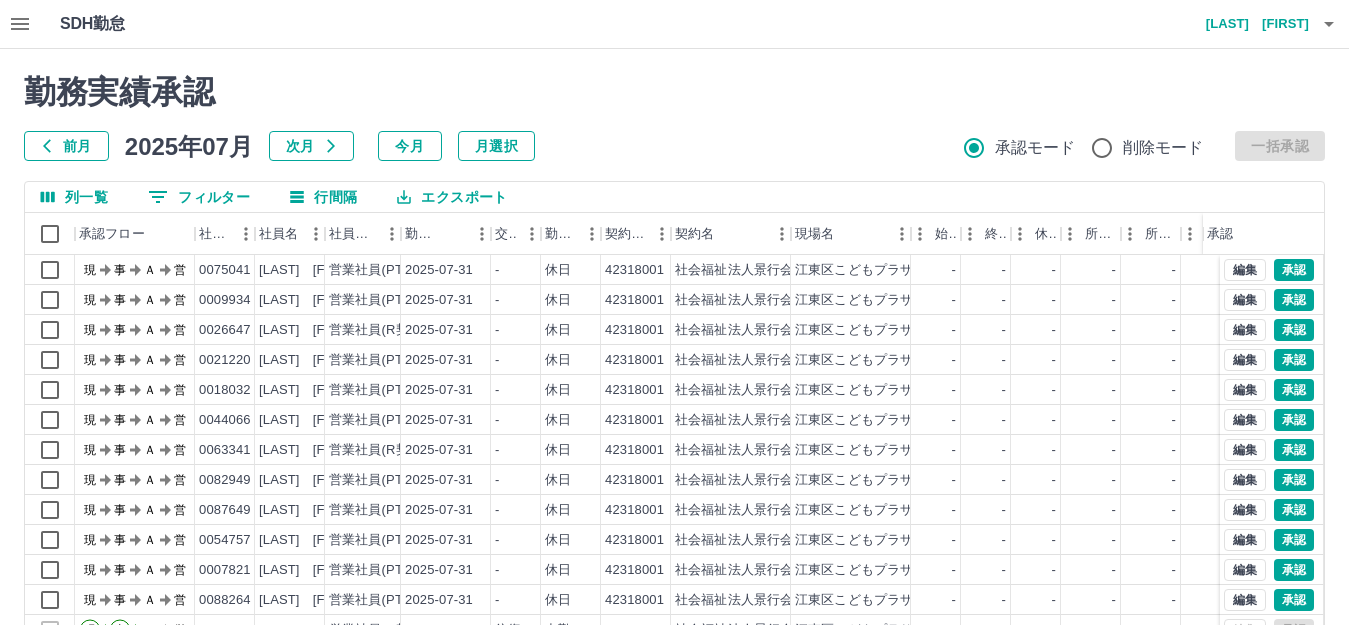 click on "0 フィルター" at bounding box center [199, 197] 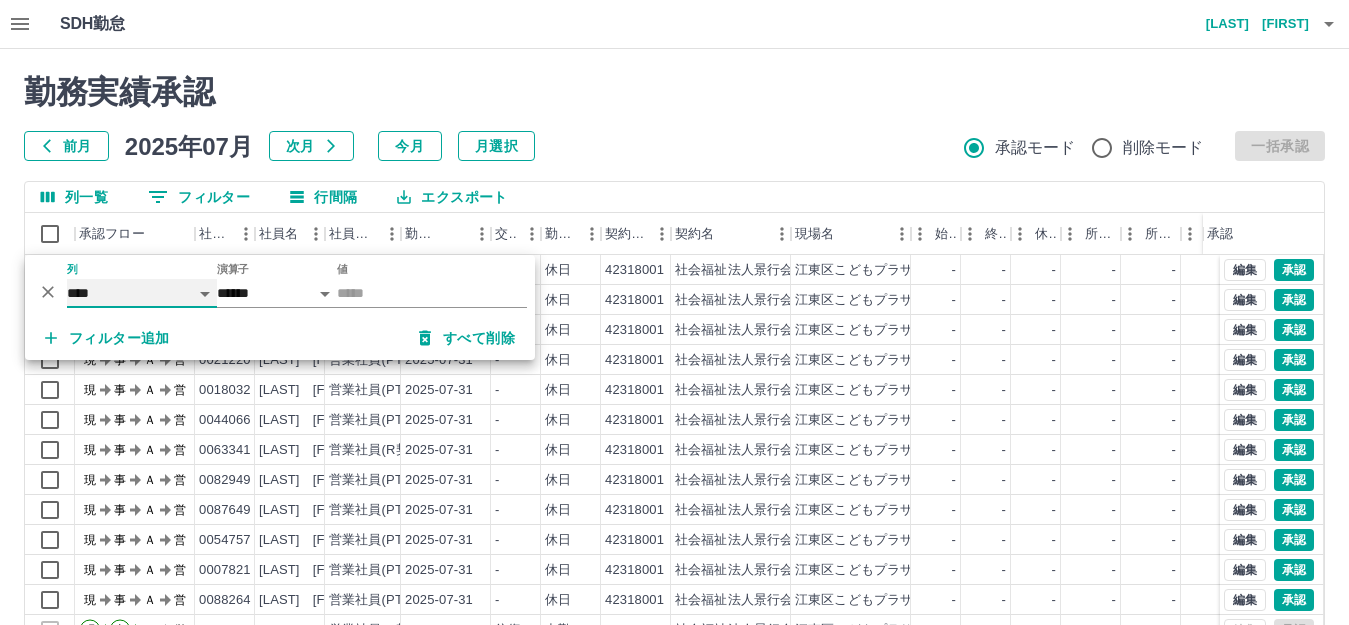 click on "**** *** **** *** *** **** ***** *** *** ** ** ** **** **** **** ** ** *** **** *****" at bounding box center [142, 293] 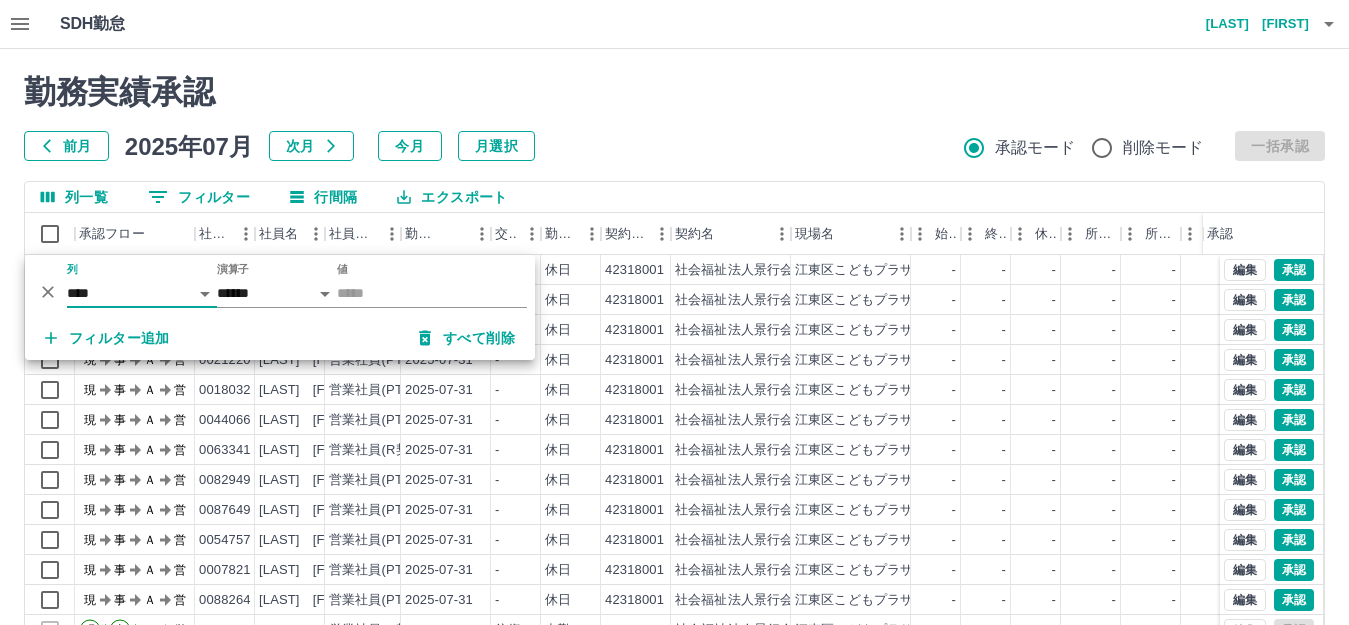 click on "SDH勤怠 [LAST]　[FIRST] 勤務実績承認 前月 2025年07月 次月 今月 月選択 承認モード 削除モード 一括承認 列一覧 0 フィルター 行間隔 エクスポート 承認フロー 社員番号 社員名 社員区分 勤務日 交通費 勤務区分 契約コード 契約名 現場名 始業 終業 休憩 所定開始 所定終業 所定休憩 拘束 勤務 遅刻等 コメント ステータス 承認 現 事 Ａ 営 0075041 [LAST]　[FIRST] 営業社員(PT契約) 2025-07-31  -  休日 42318001 社会福祉法人景行会 [CITY]こどもプラザ図書館 - - - - - - 00:00 00:00 00:00 現場責任者承認待 現 事 Ａ 営 0009934 [LAST]　[FIRST] 営業社員(PT契約) 2025-07-31  -  休日 42318001 社会福祉法人景行会 [CITY]こどもプラザ図書館 - - - - - - 00:00 00:00 00:00 現場責任者承認待 現 事 Ａ 営 0026647 [LAST]　[FIRST] 営業社員(R契約) 2025-07-31  -  休日 42318001 社会福祉法人景行会 [CITY]こどもプラザ図書館 -" at bounding box center (674, 422) 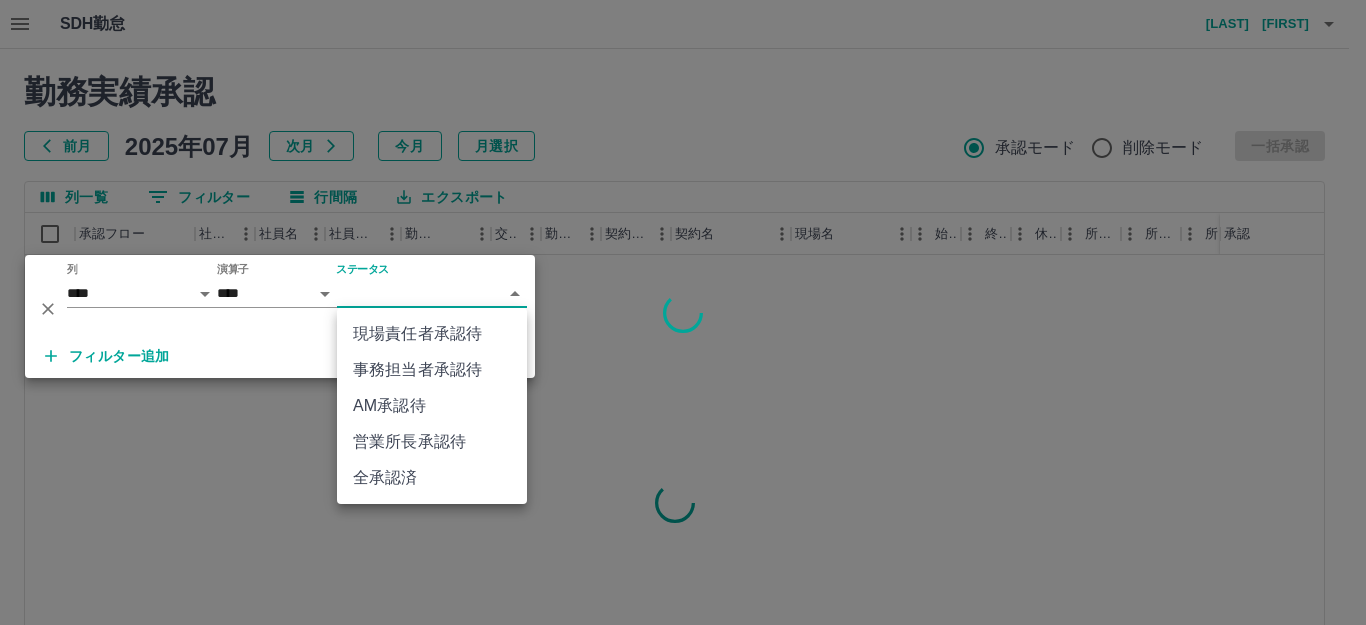 click on "現場責任者承認待" at bounding box center [432, 334] 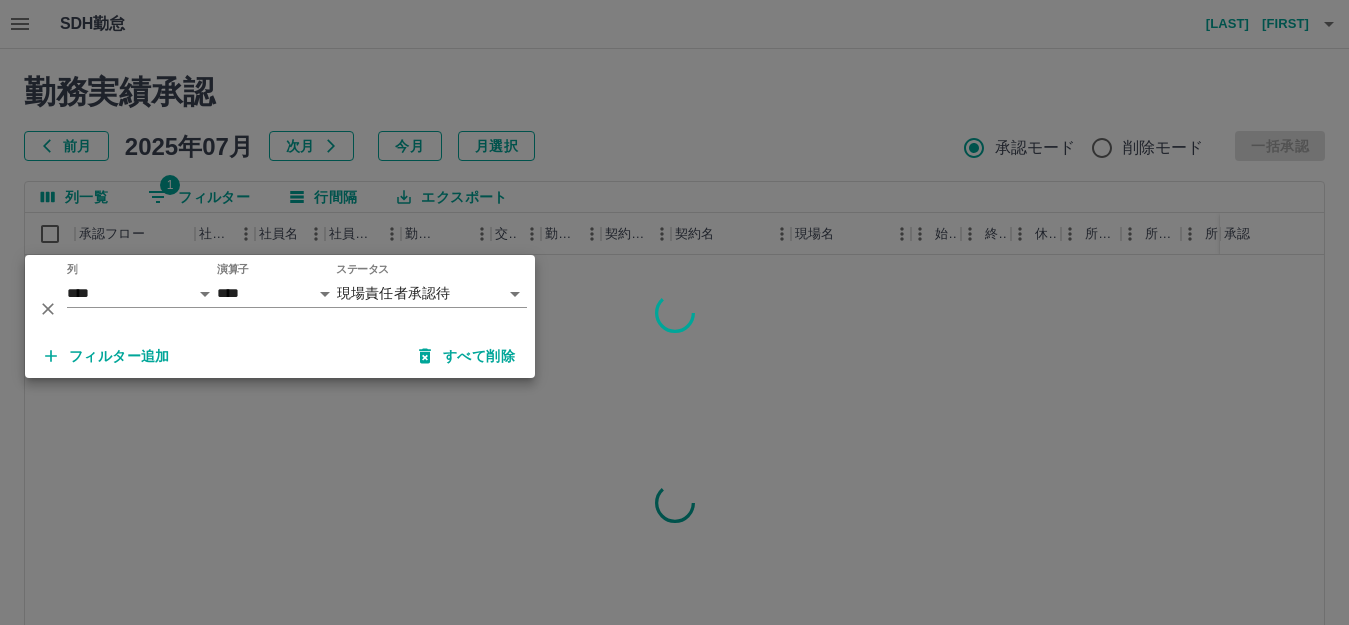 click at bounding box center (674, 312) 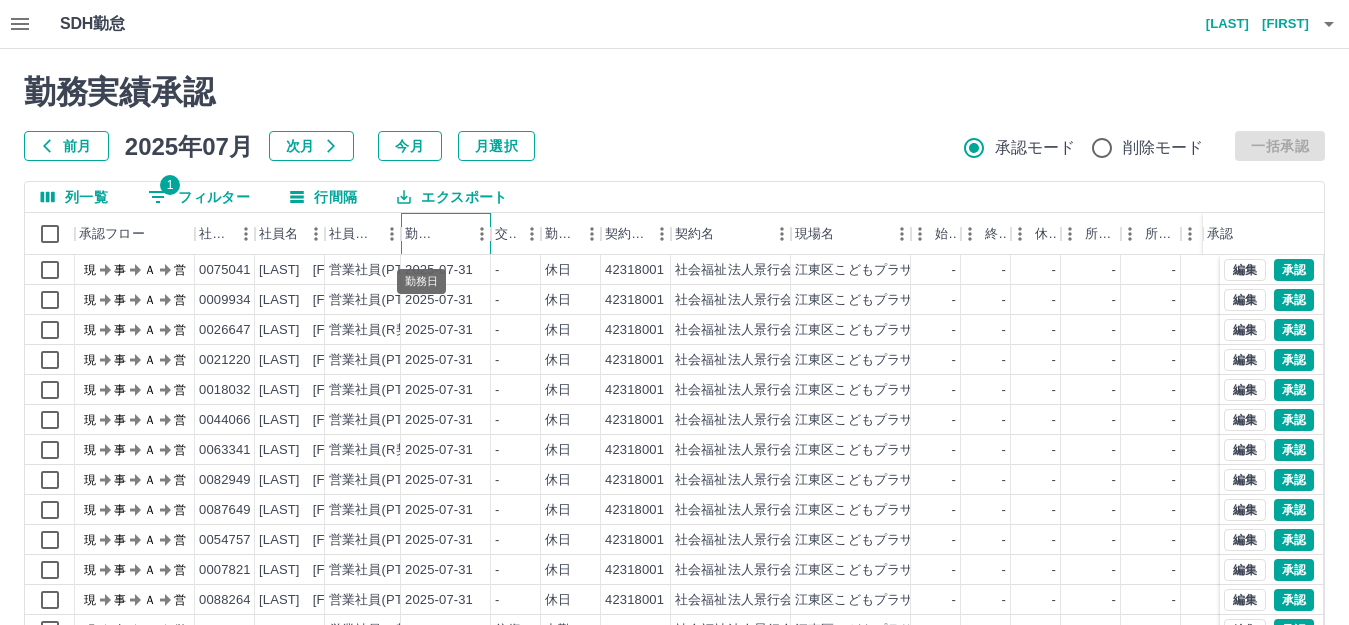 click on "勤務日" at bounding box center [422, 234] 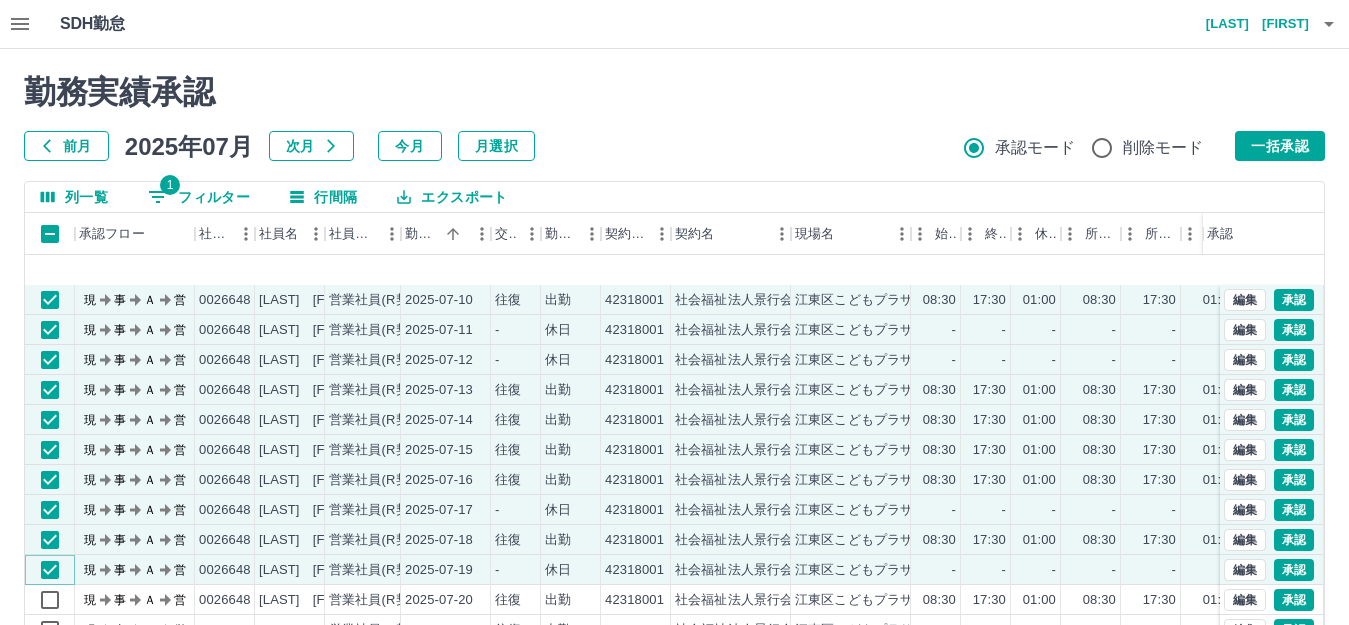scroll, scrollTop: 104, scrollLeft: 0, axis: vertical 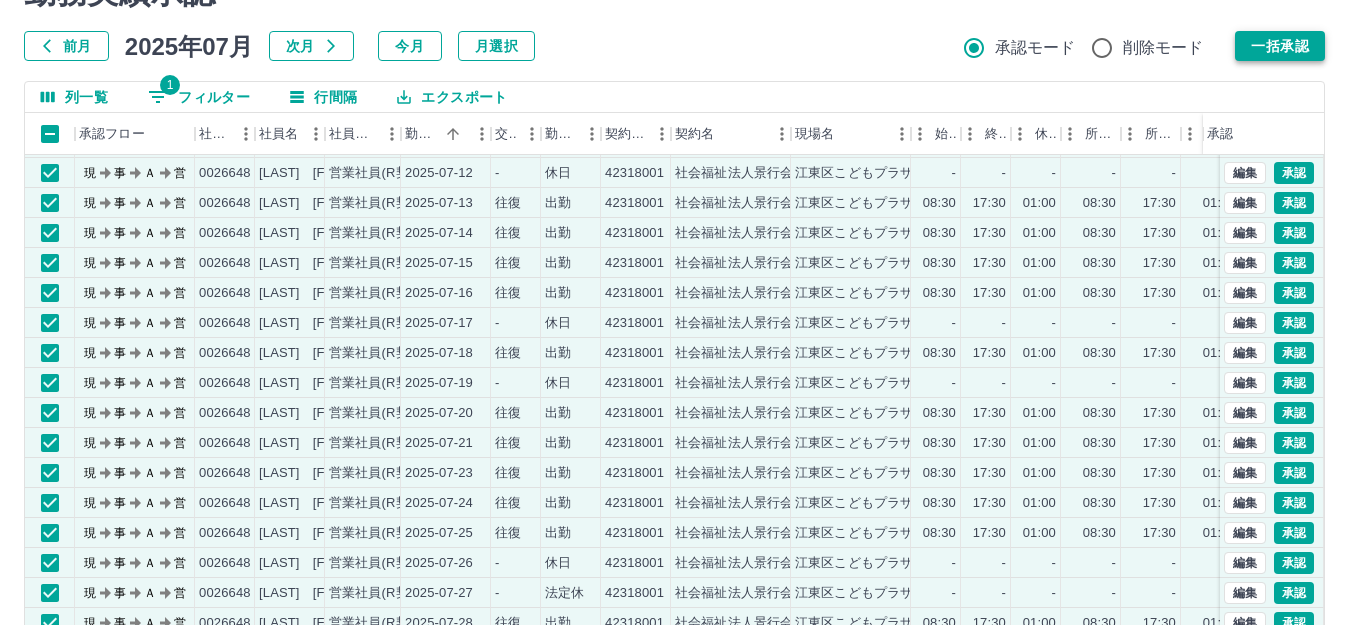 click on "一括承認" at bounding box center (1280, 46) 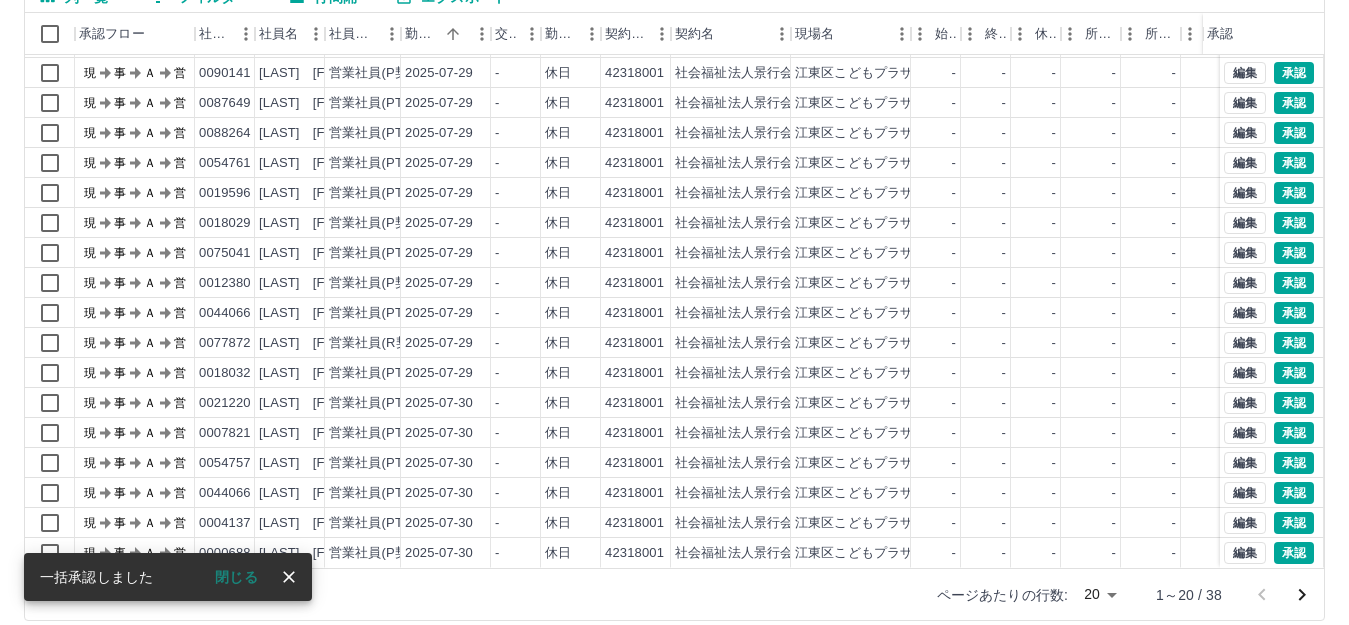 scroll, scrollTop: 220, scrollLeft: 0, axis: vertical 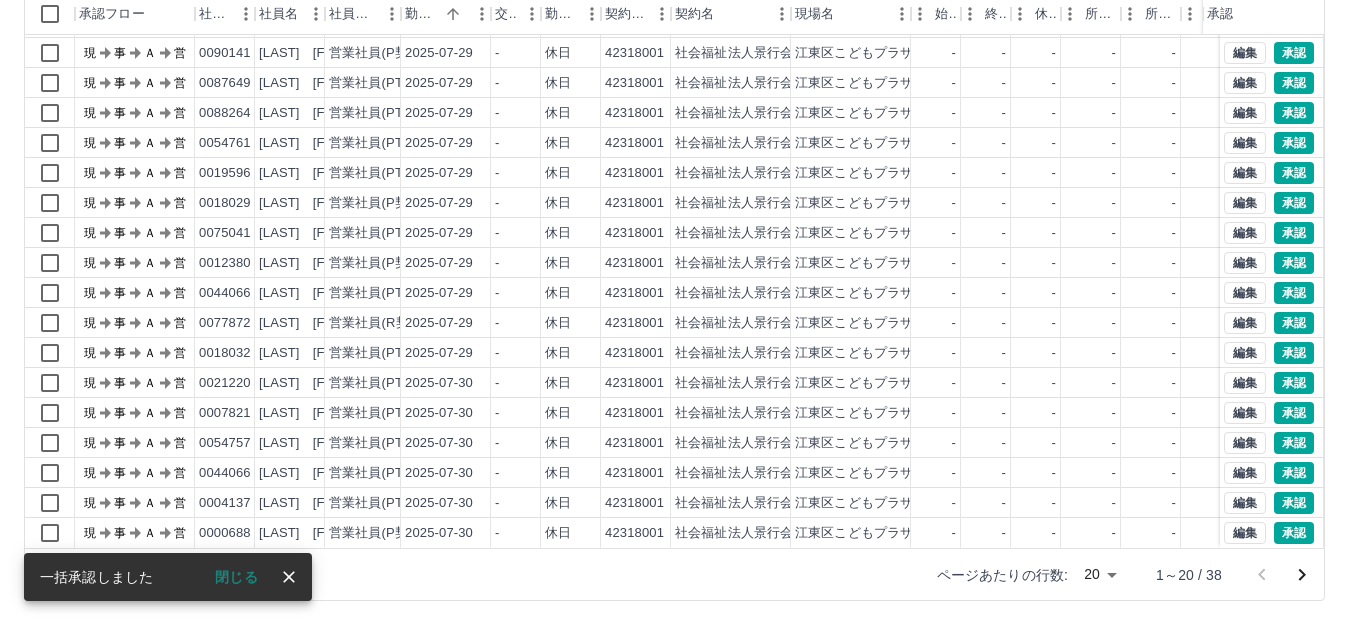 click on "SDH勤怠 [LAST]　[FIRST] 勤務実績承認 前月 2025年07月 次月 今月 月選択 承認モード 削除モード 一括承認 列一覧 1 フィルター 行間隔 エクスポート 承認フロー 社員番号 社員名 社員区分 勤務日 交通費 勤務区分 契約コード 契約名 現場名 始業 終業 休憩 所定開始 所定終業 所定休憩 拘束 勤務 遅刻等 コメント ステータス 承認 現 事 Ａ 営 0026648 [LAST]　[FIRST] 営業社員(R契約) 2025-07-29  -  休日 42318001 社会福祉法人景行会 [CITY]こどもプラザ図書館 - - - - - - 00:00 00:00 00:00 現場責任者承認待 現 事 Ａ 営 0082949 [LAST]　[FIRST] 営業社員(PT契約) 2025-07-29  -  休日 42318001 社会福祉法人景行会 [CITY]こどもプラザ図書館 - - - - - - 00:00 00:00 00:00 現場責任者承認待 現 事 Ａ 営 0090141 [LAST]　[FIRST] 営業社員(P契約) 2025-07-29  -  休日 42318001 社会福祉法人景行会 [CITY]こどもプラザ図書館 -" at bounding box center (674, 202) 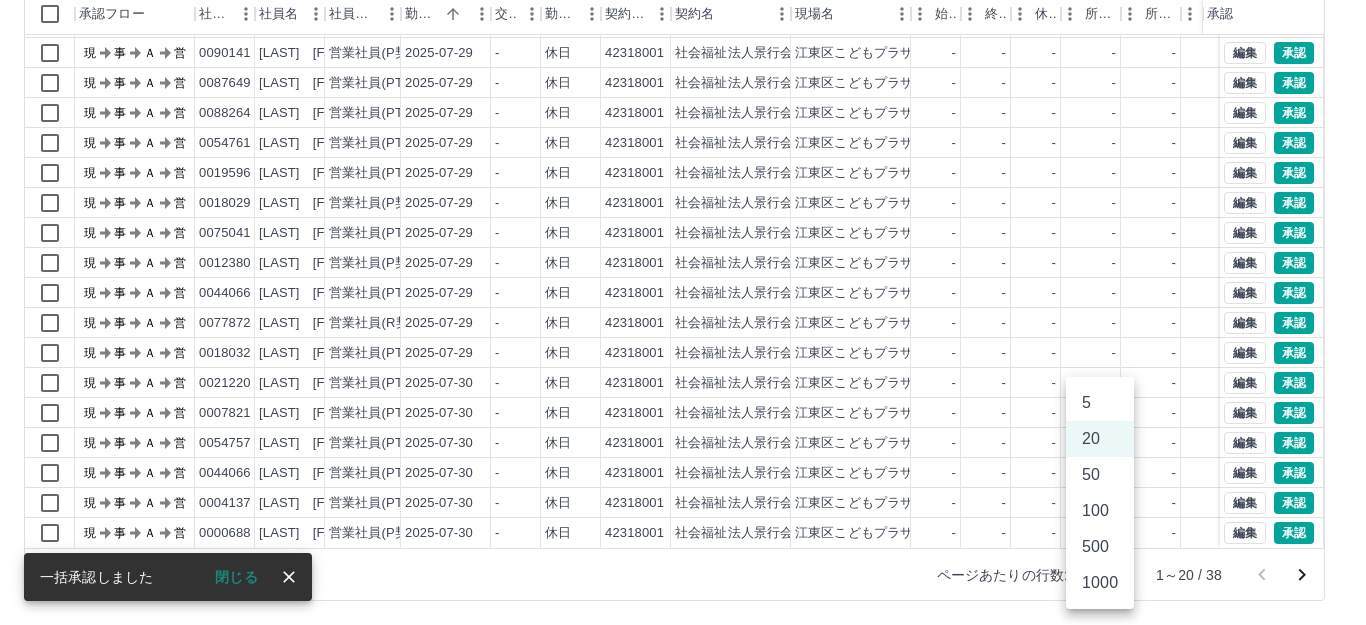 click on "100" at bounding box center [1100, 511] 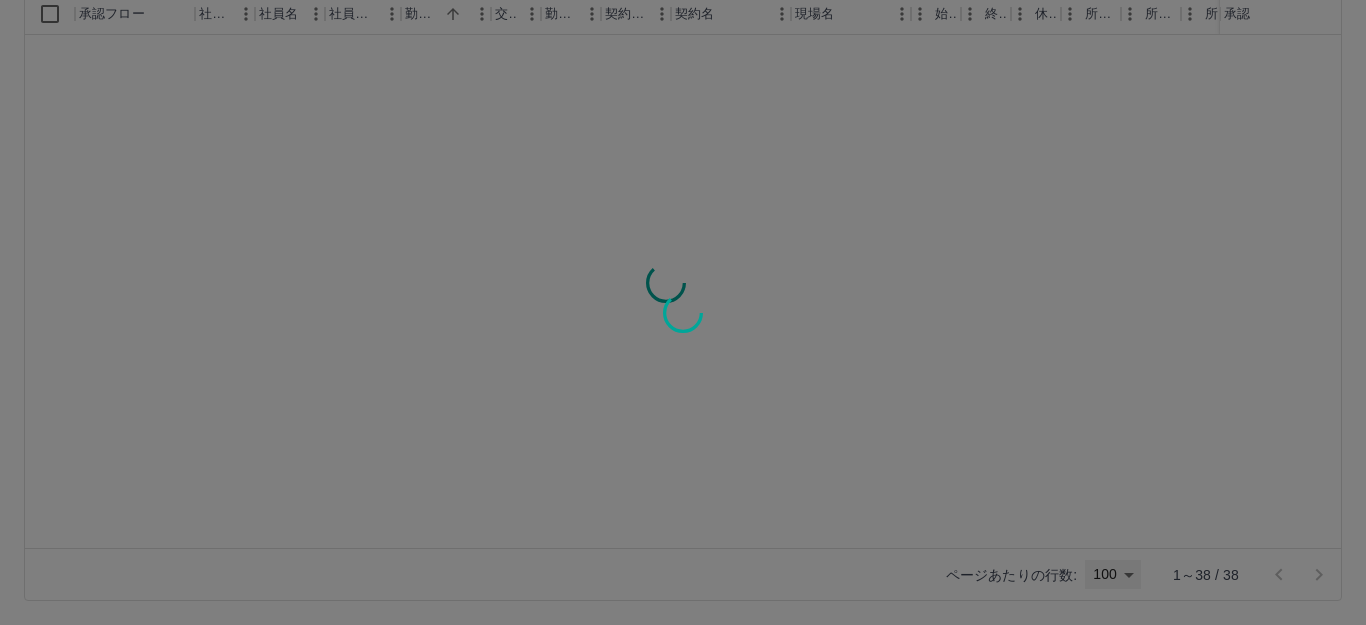 type on "***" 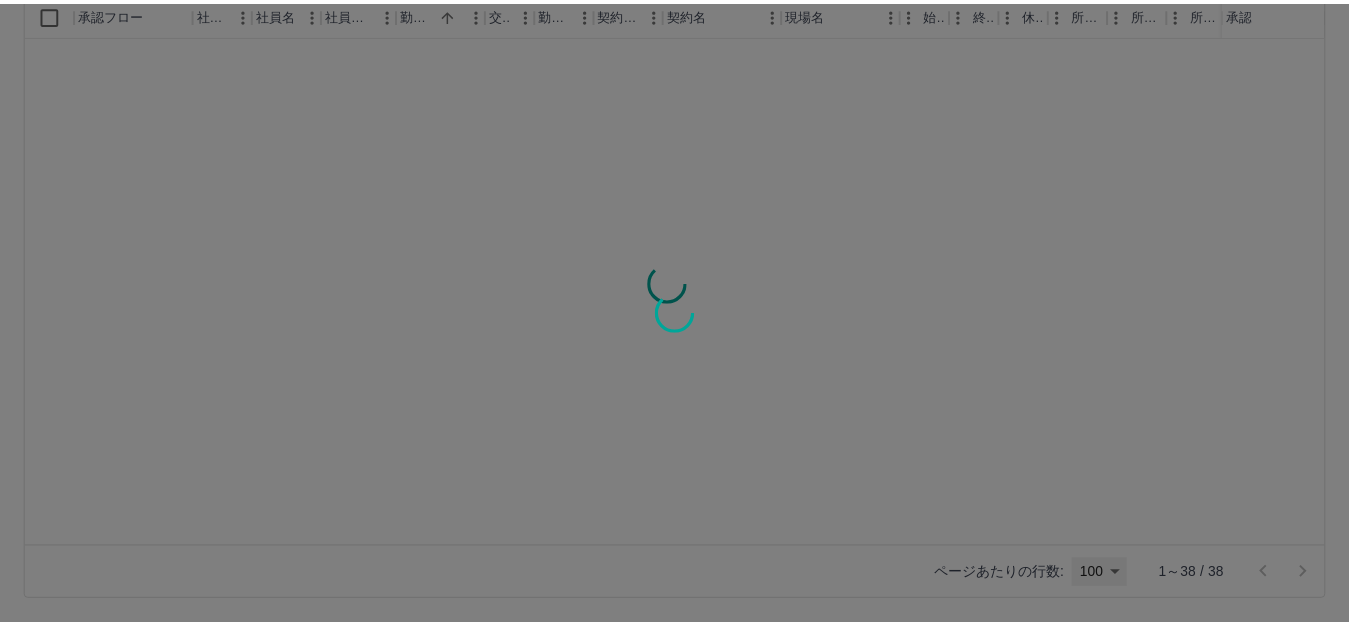 scroll, scrollTop: 0, scrollLeft: 0, axis: both 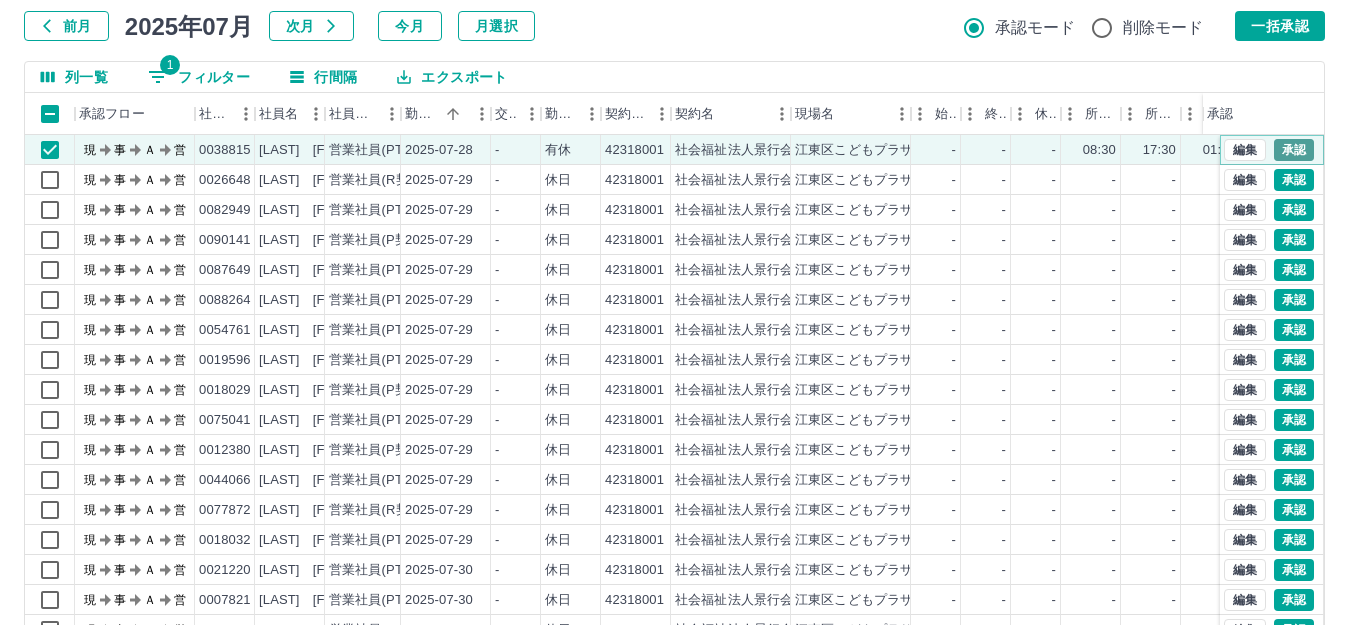 click on "承認" at bounding box center (1294, 150) 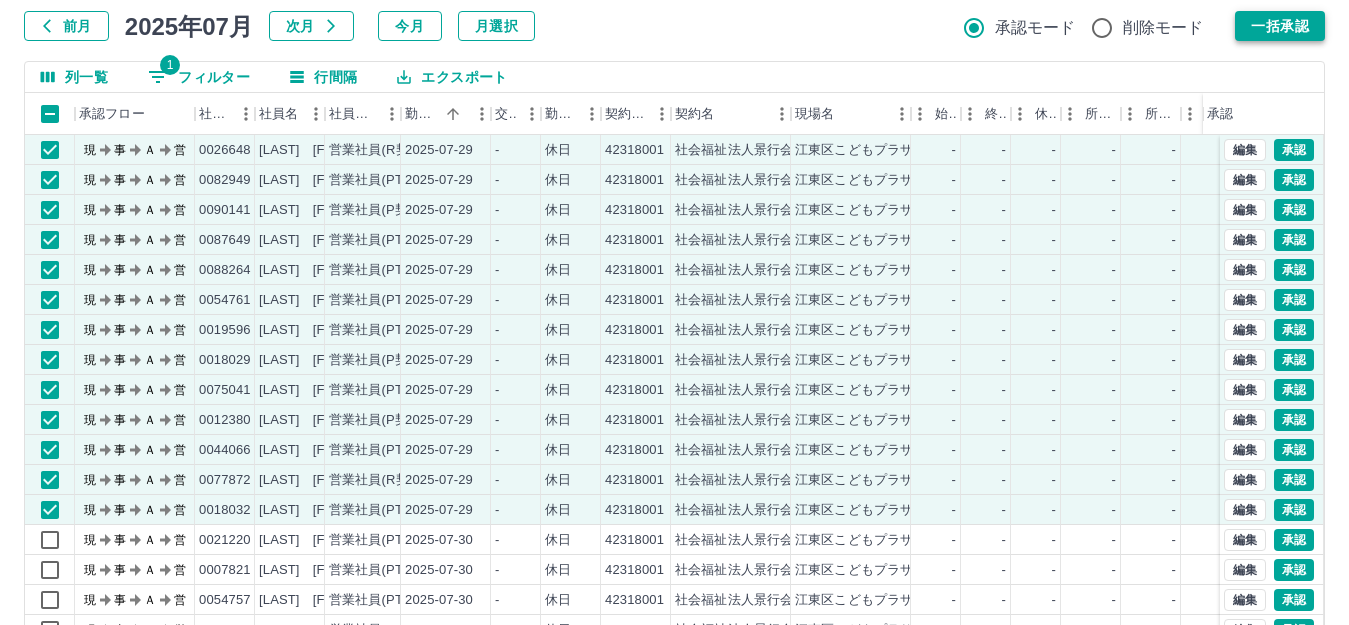 click on "一括承認" at bounding box center [1280, 26] 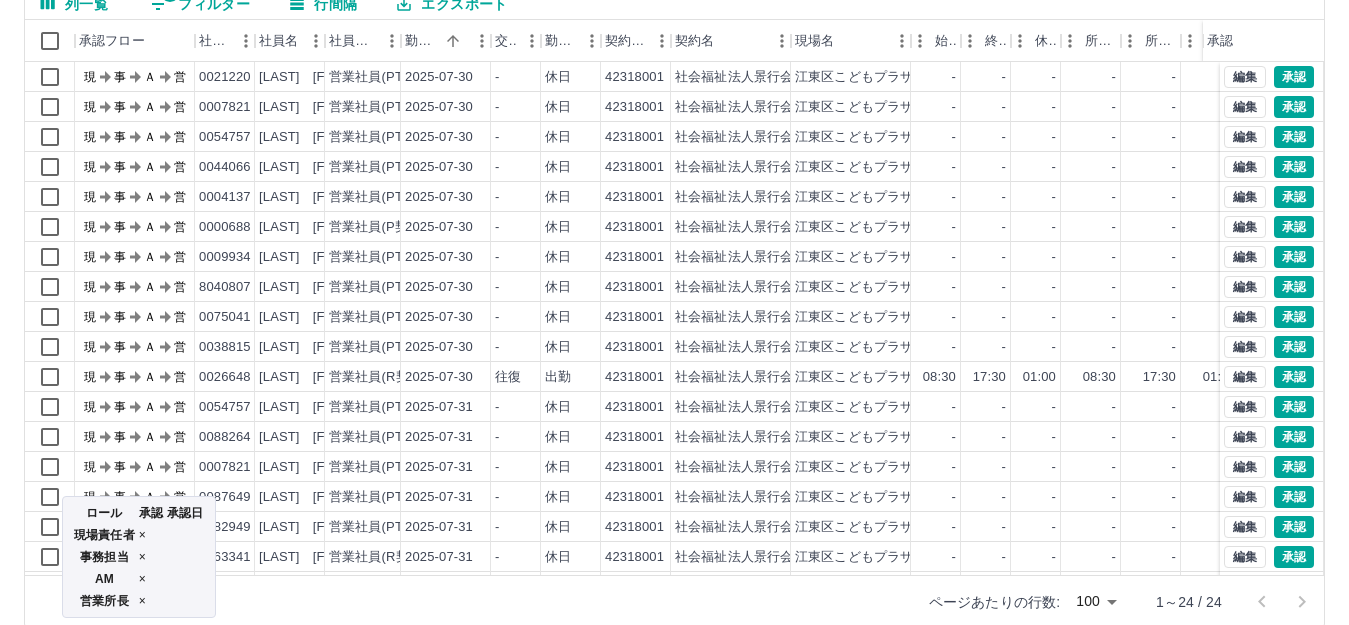 scroll, scrollTop: 220, scrollLeft: 0, axis: vertical 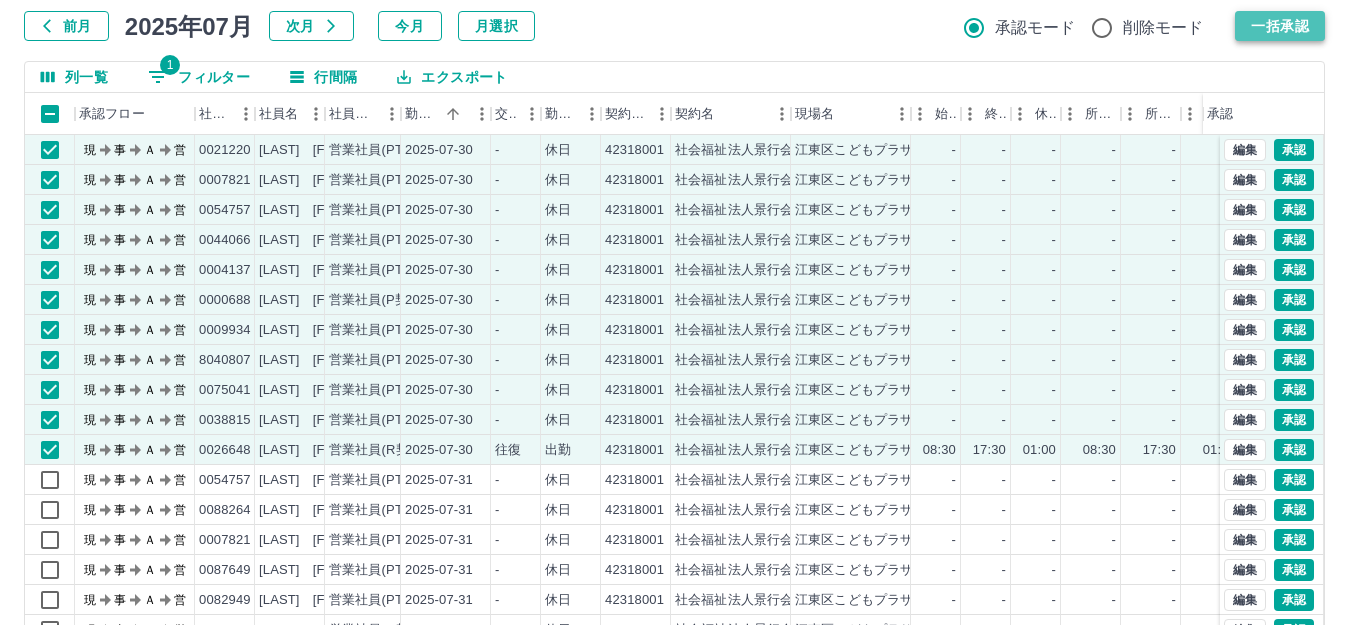 click on "一括承認" at bounding box center [1280, 26] 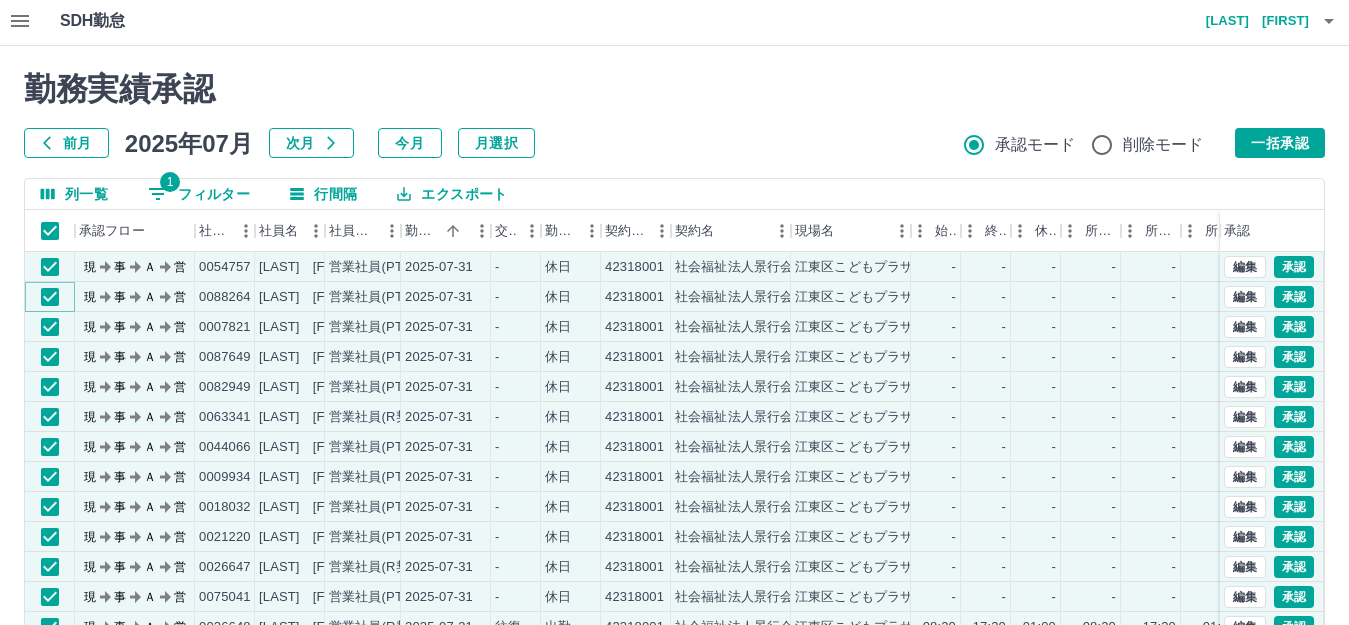 scroll, scrollTop: 0, scrollLeft: 0, axis: both 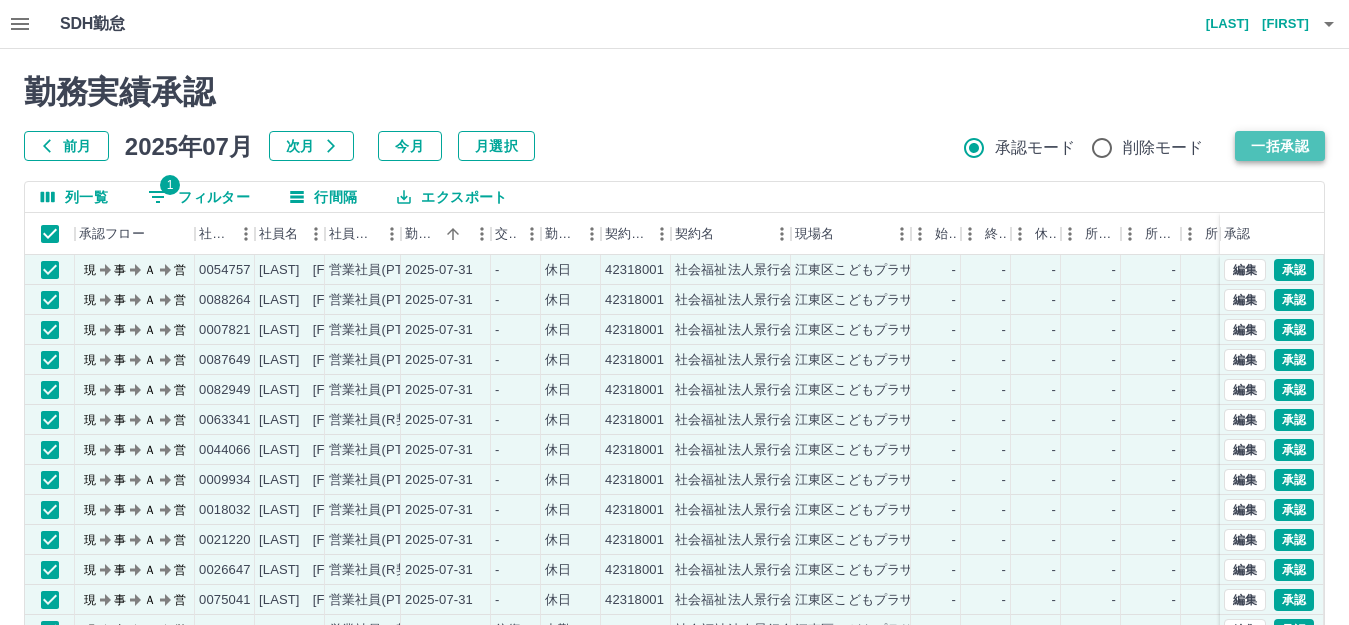 click on "一括承認" at bounding box center [1280, 146] 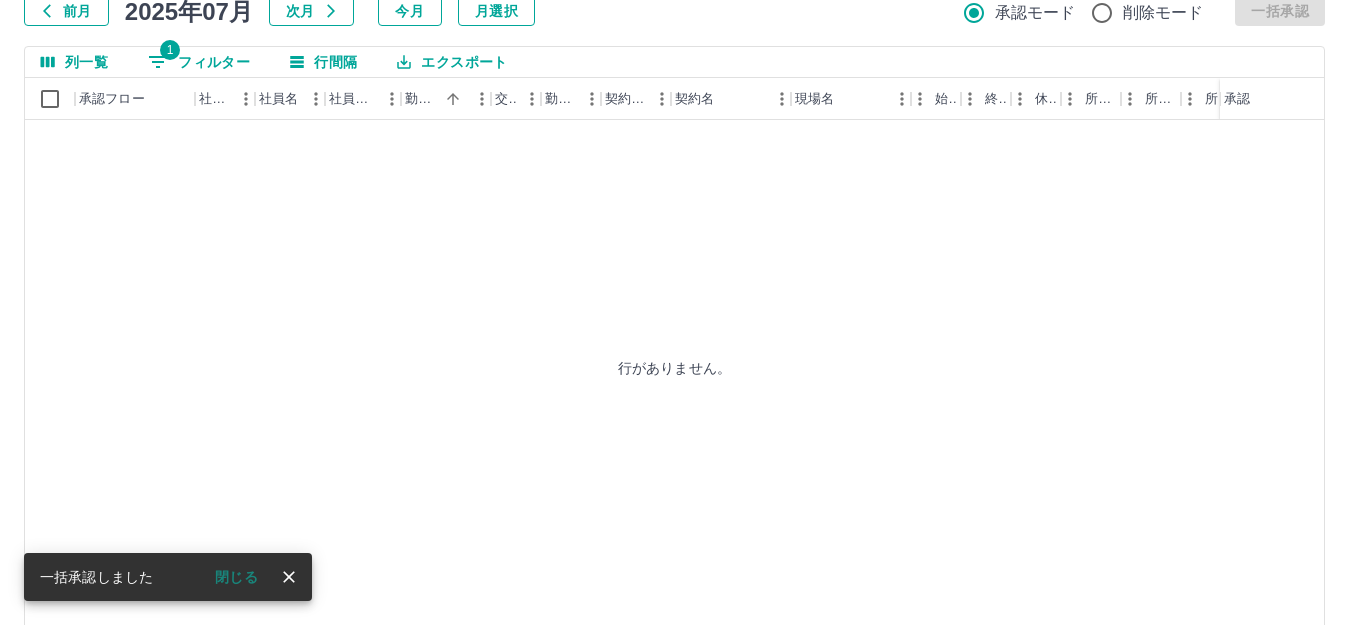 scroll, scrollTop: 100, scrollLeft: 0, axis: vertical 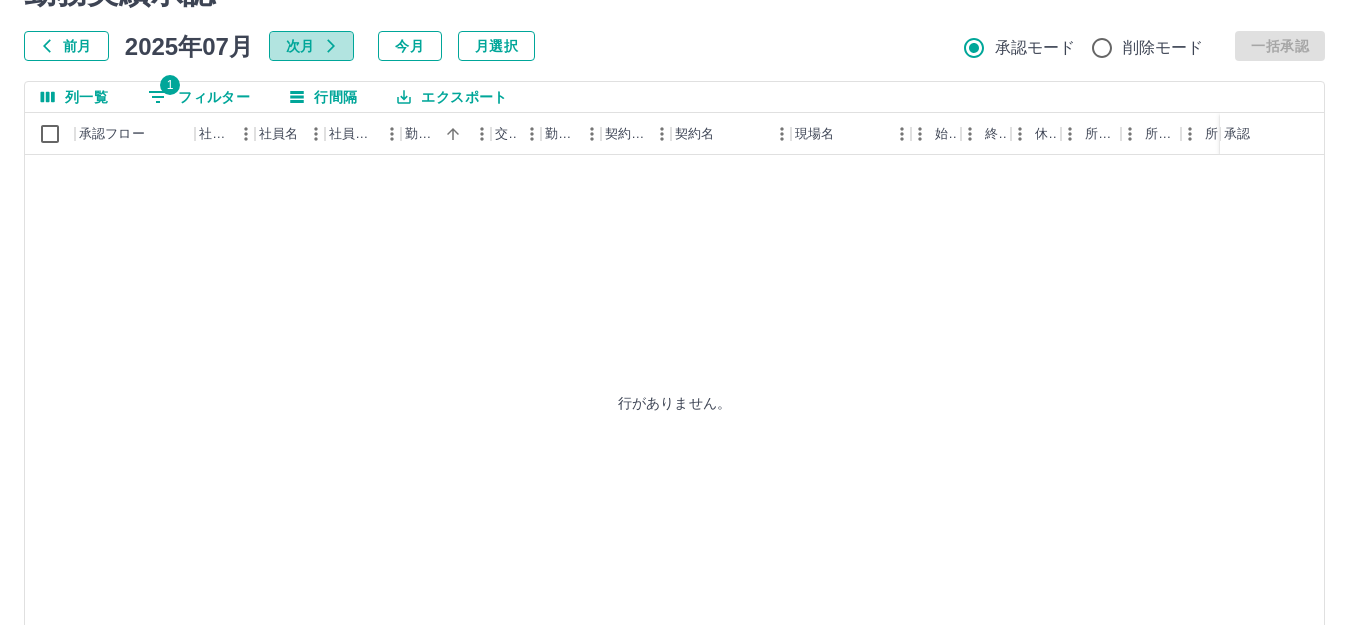 click on "次月" at bounding box center [311, 46] 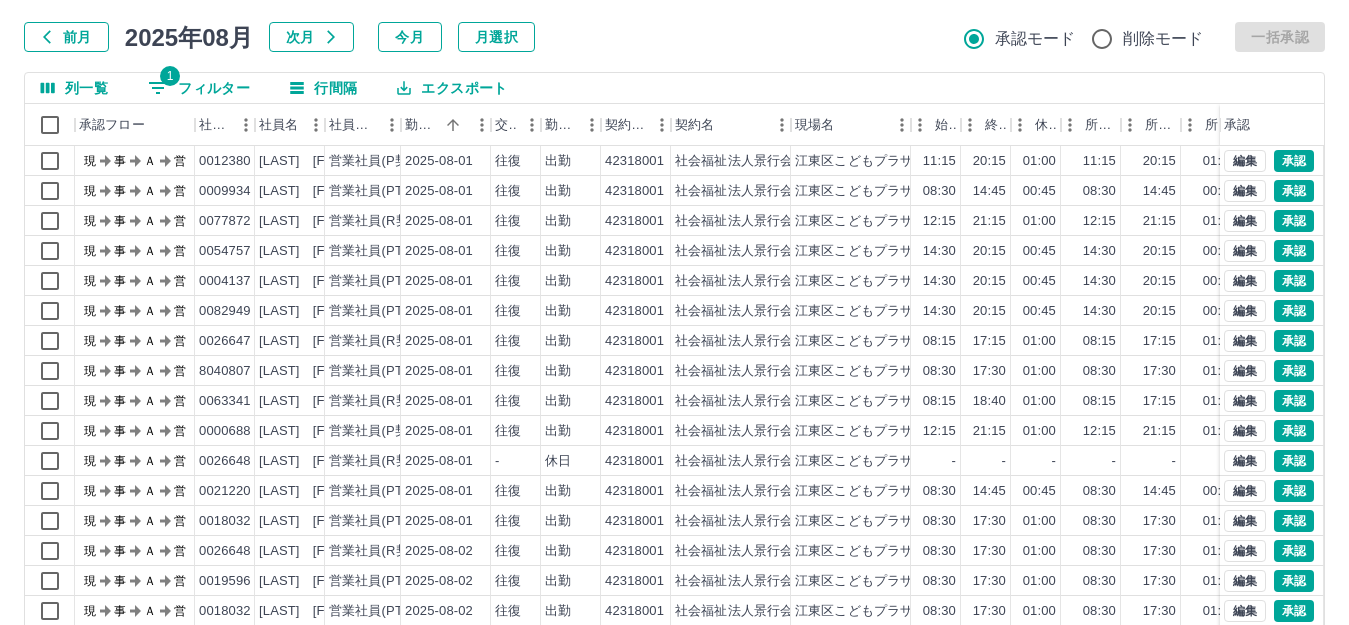 scroll, scrollTop: 0, scrollLeft: 0, axis: both 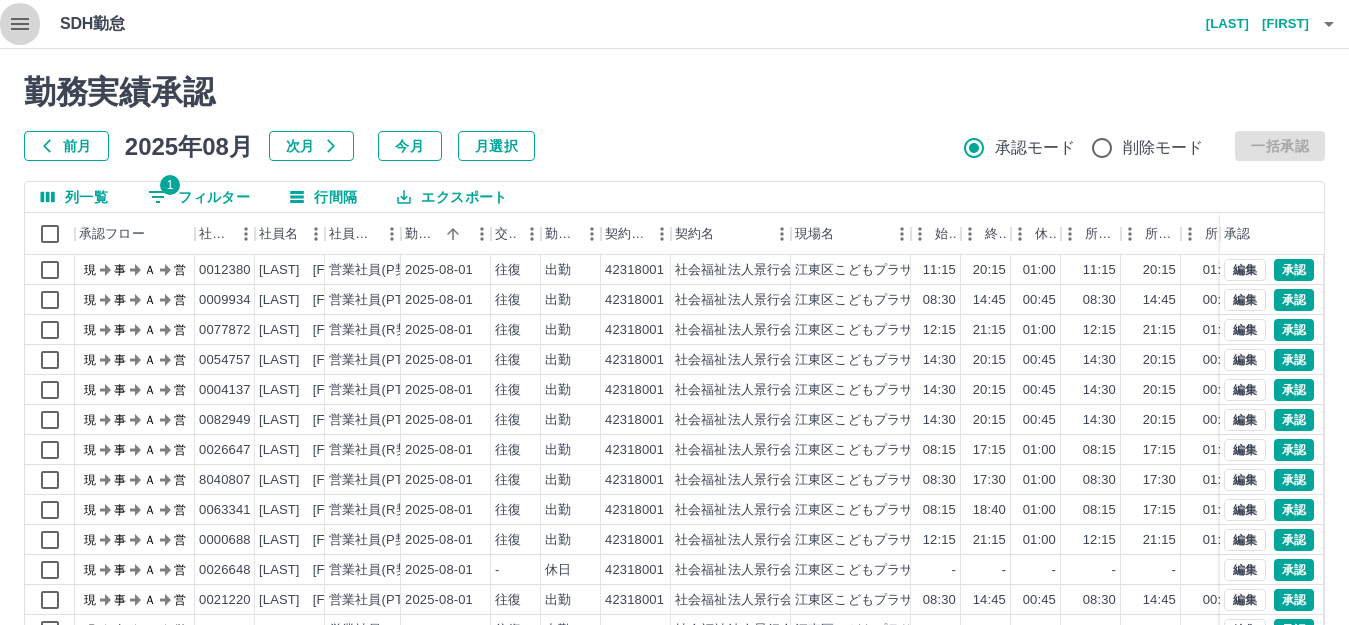 click 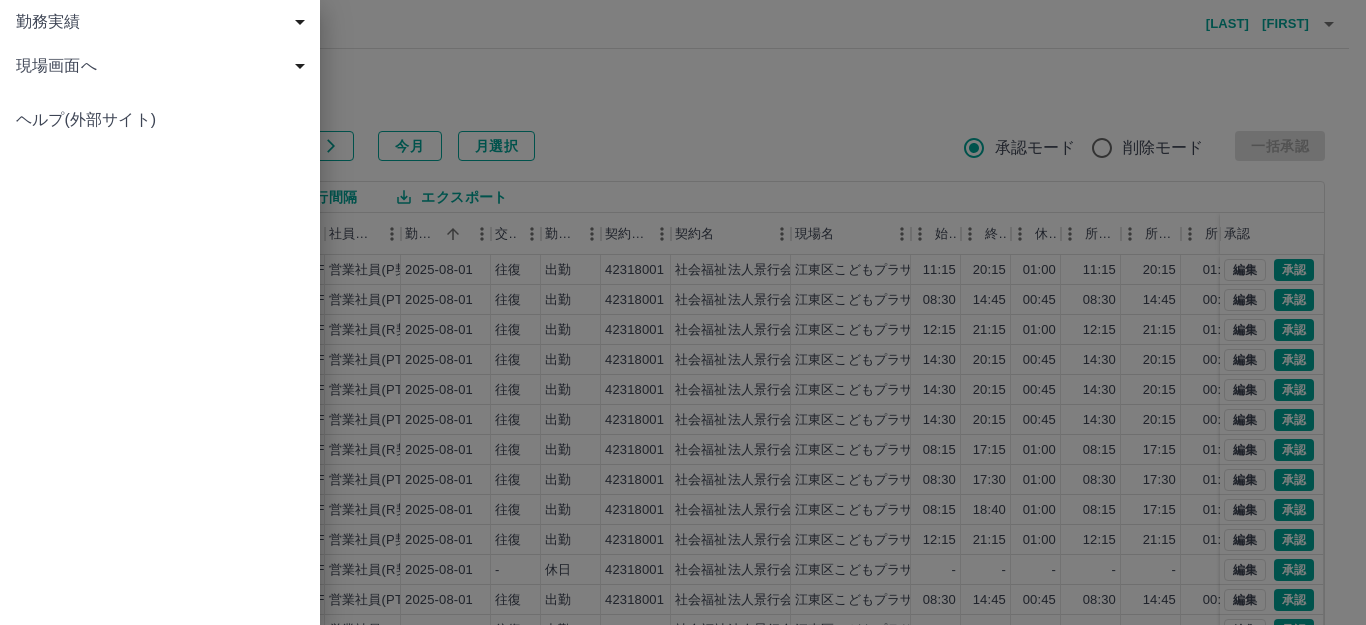 click at bounding box center [683, 312] 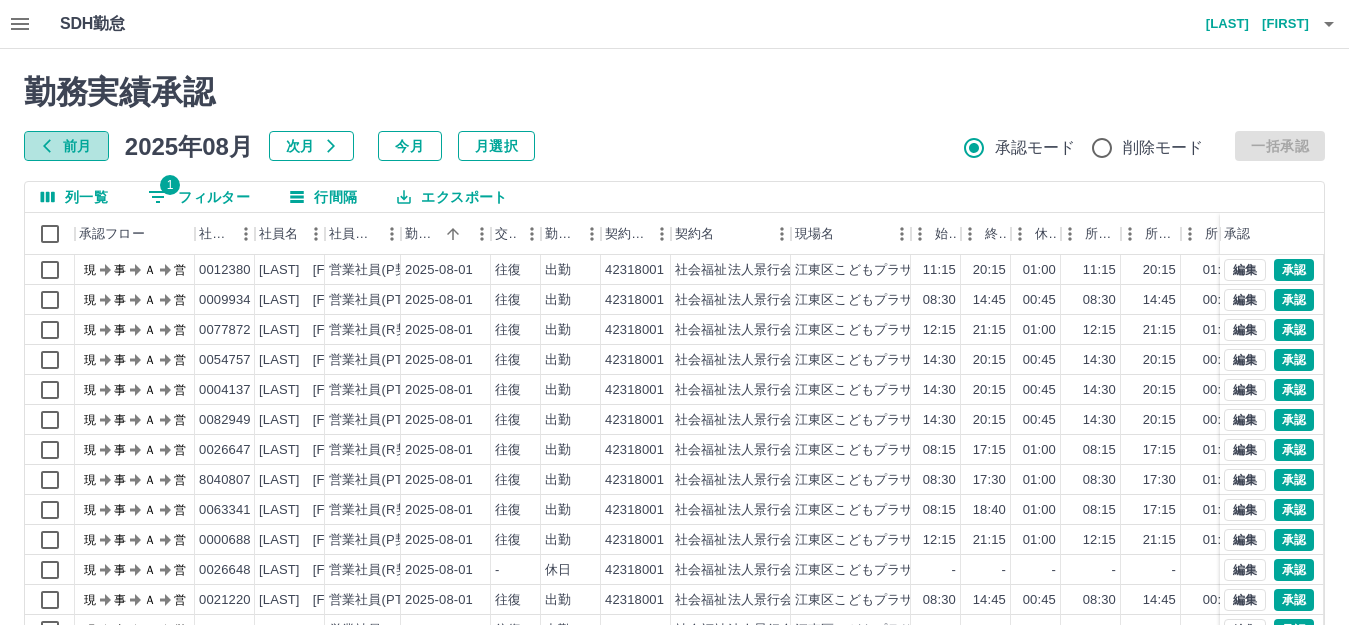 click on "前月" at bounding box center [66, 146] 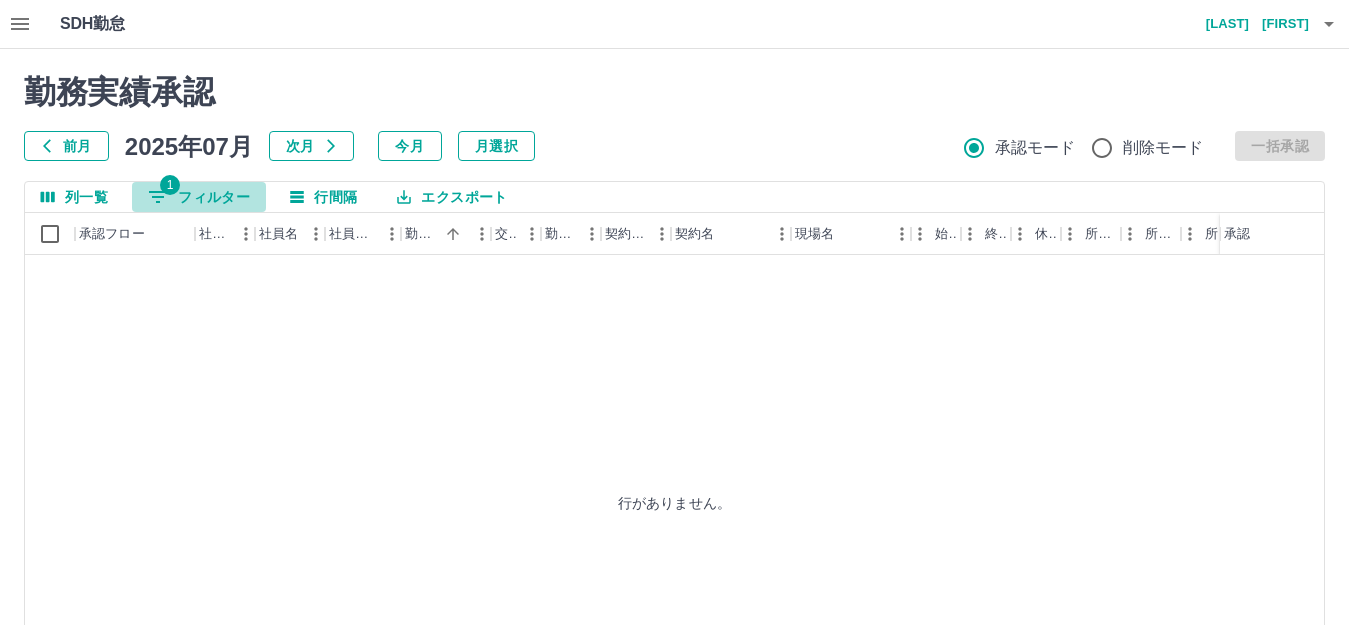 click on "1" at bounding box center (170, 185) 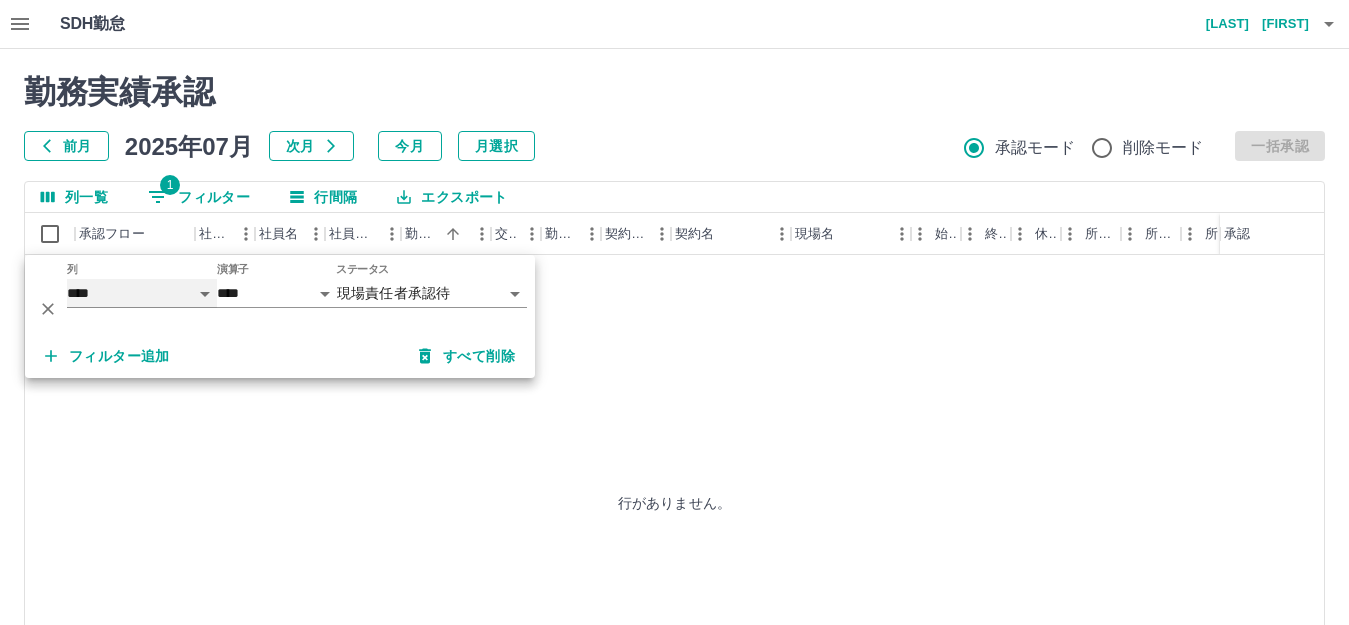 click on "**** *** **** *** *** **** ***** *** *** ** ** ** **** **** **** ** ** *** **** *****" at bounding box center (142, 293) 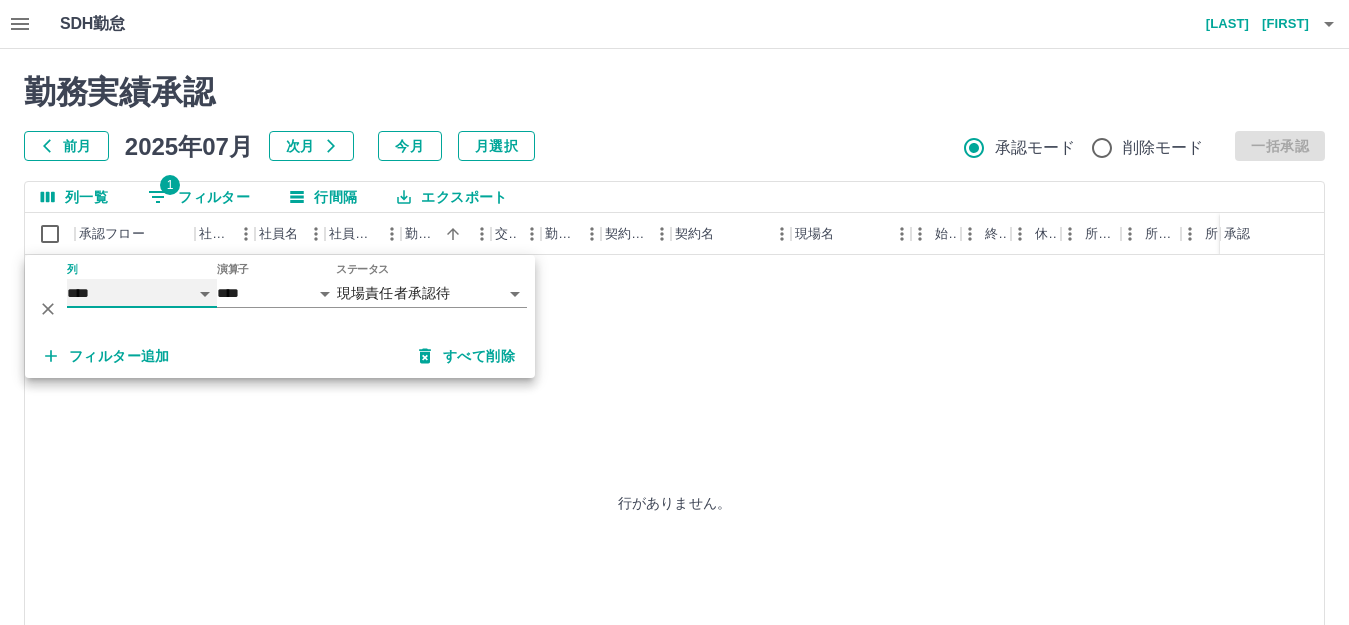 click on "**** *** **** *** *** **** ***** *** *** ** ** ** **** **** **** ** ** *** **** *****" at bounding box center (142, 293) 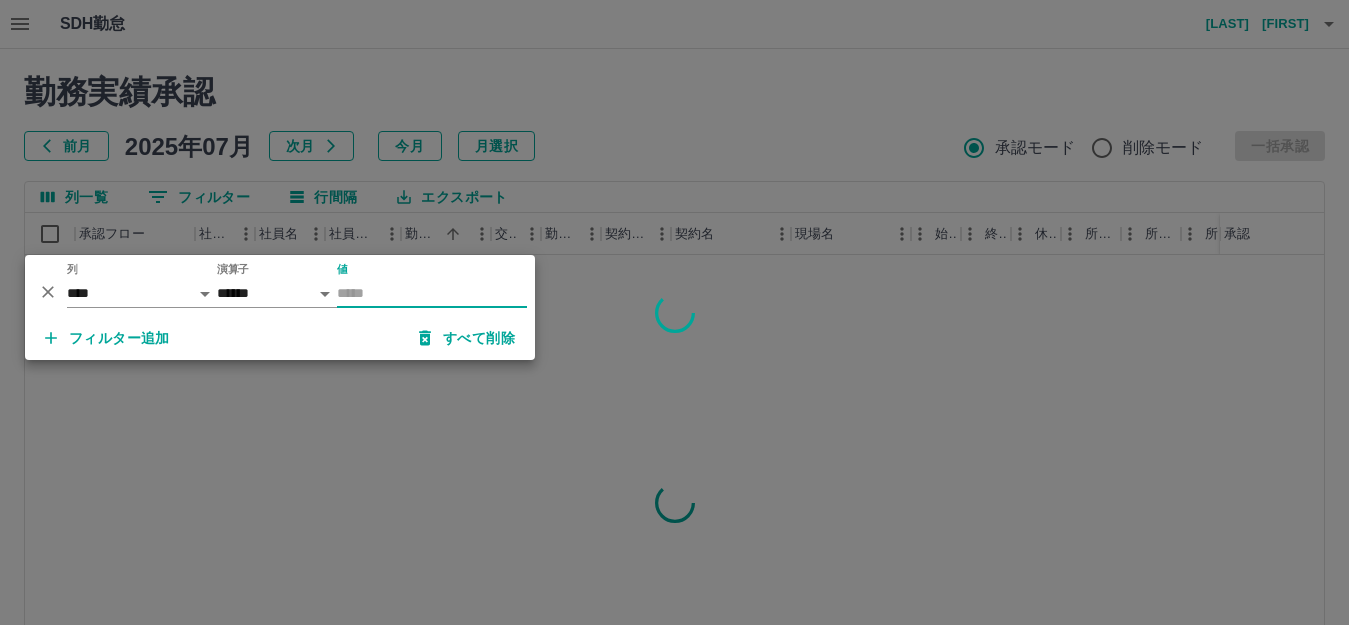 click on "値" at bounding box center (432, 293) 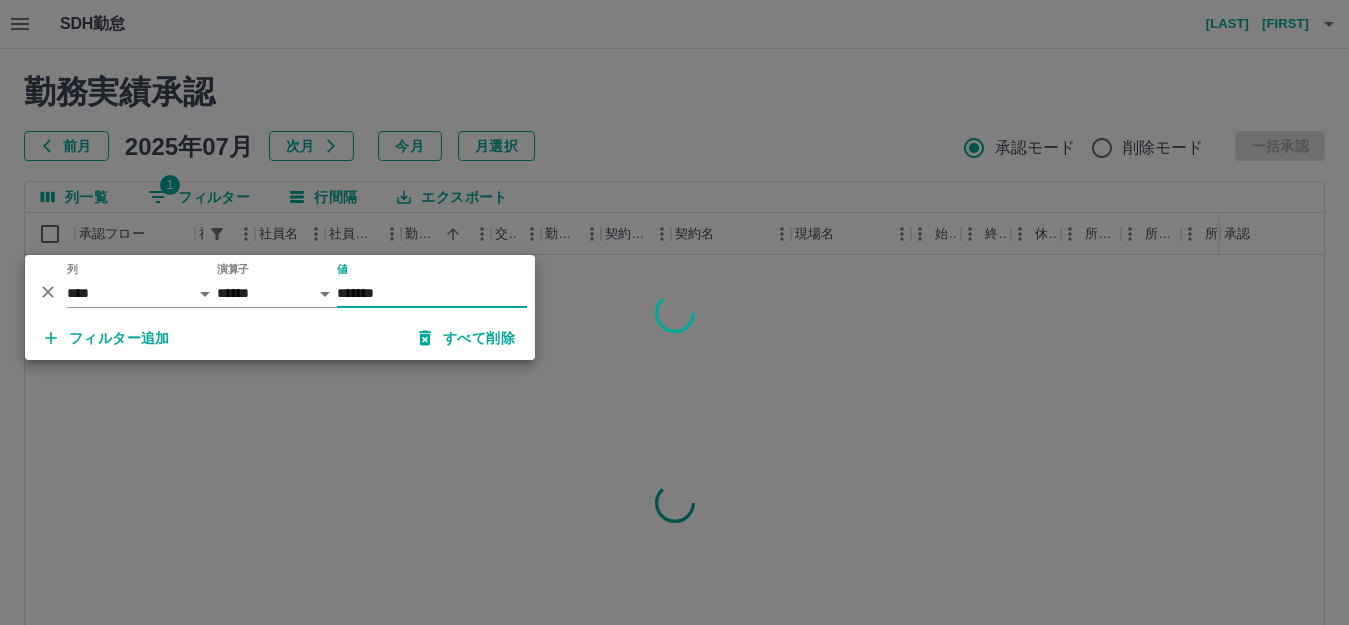 type on "*******" 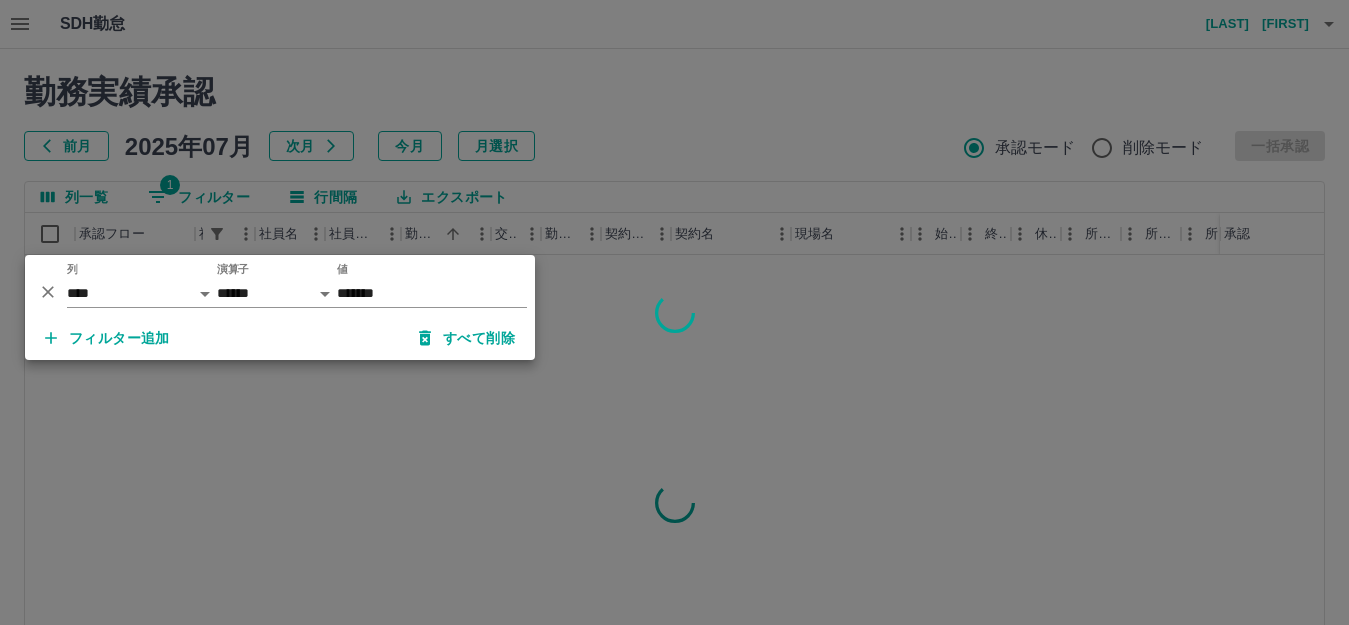 click at bounding box center (674, 312) 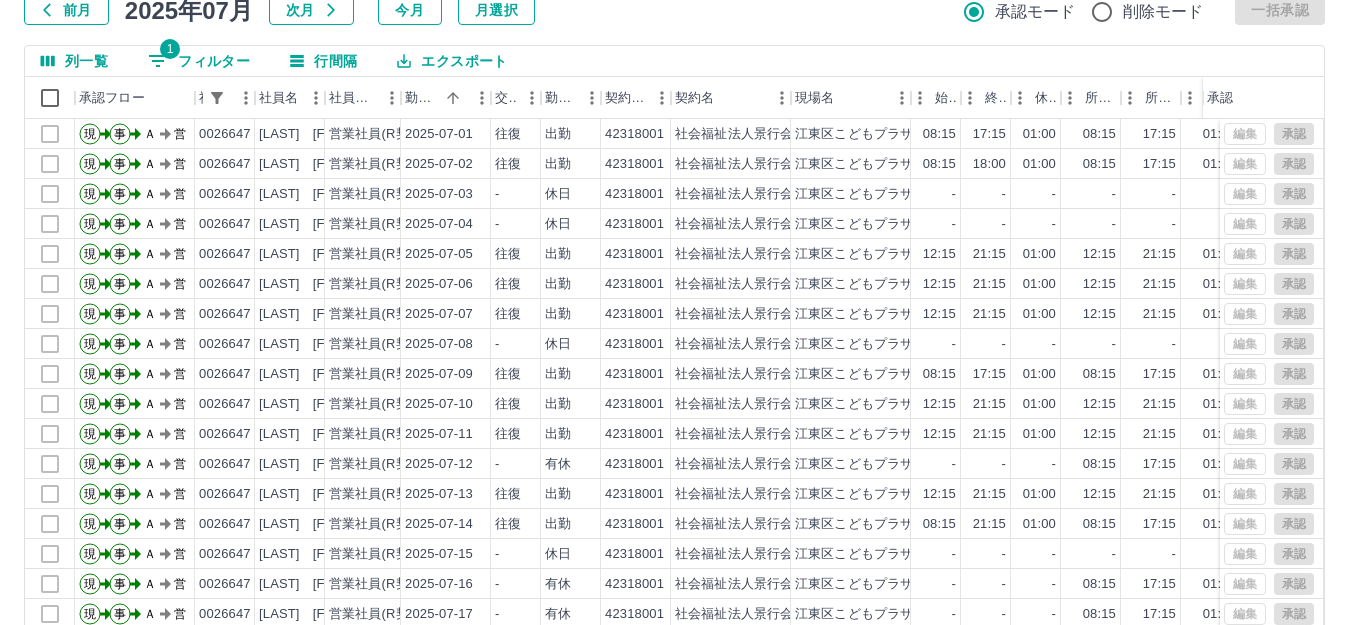 scroll, scrollTop: 200, scrollLeft: 0, axis: vertical 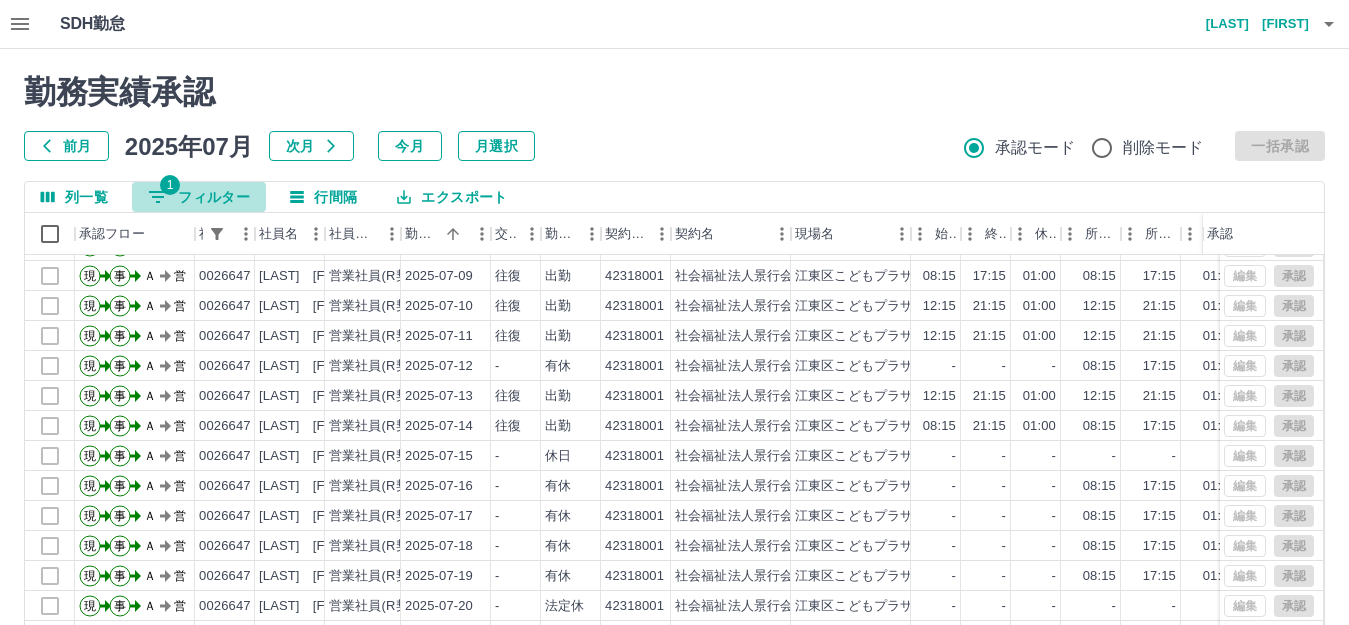 click on "1" at bounding box center [170, 185] 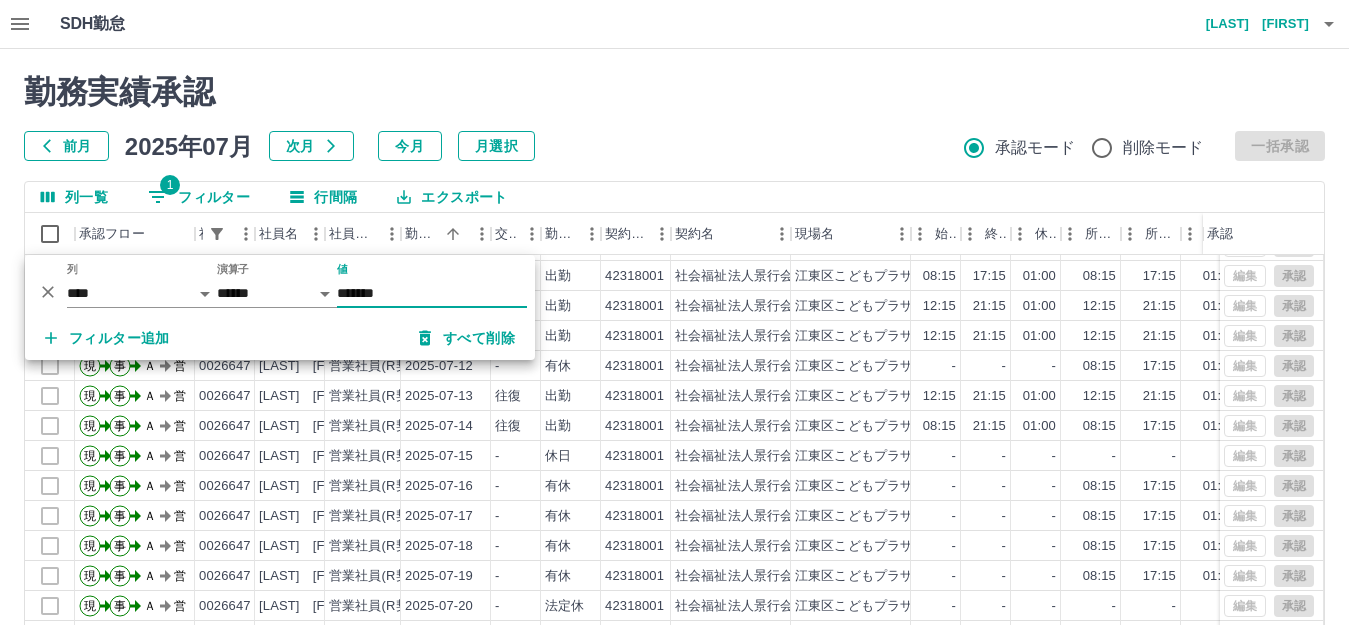 drag, startPoint x: 446, startPoint y: 304, endPoint x: 161, endPoint y: 272, distance: 286.79086 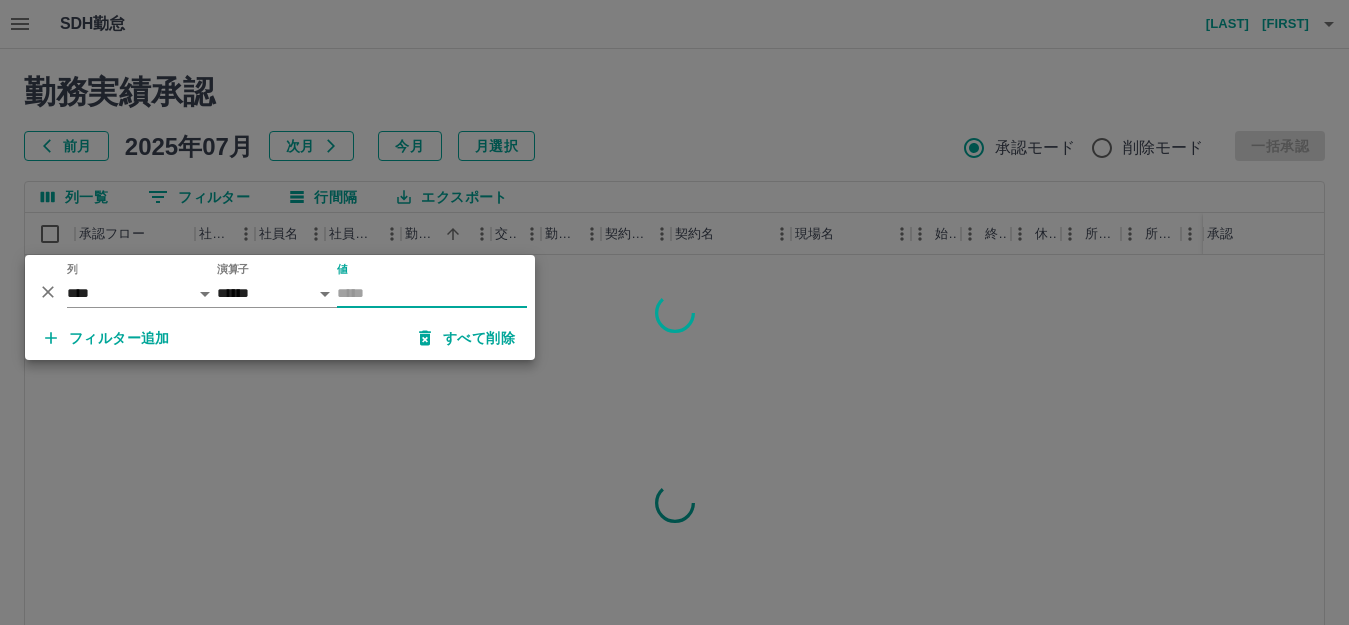 scroll, scrollTop: 1, scrollLeft: 0, axis: vertical 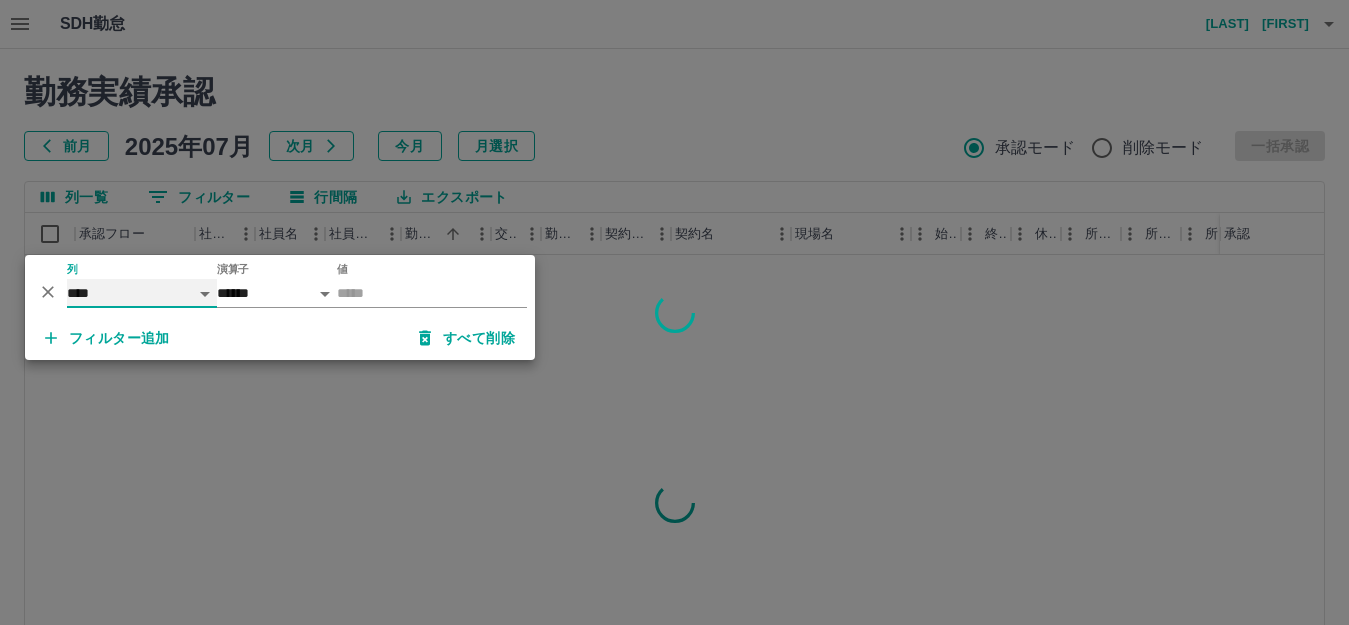 click on "**** *** **** *** *** **** ***** *** *** ** ** ** **** **** **** ** ** *** **** *****" at bounding box center (142, 293) 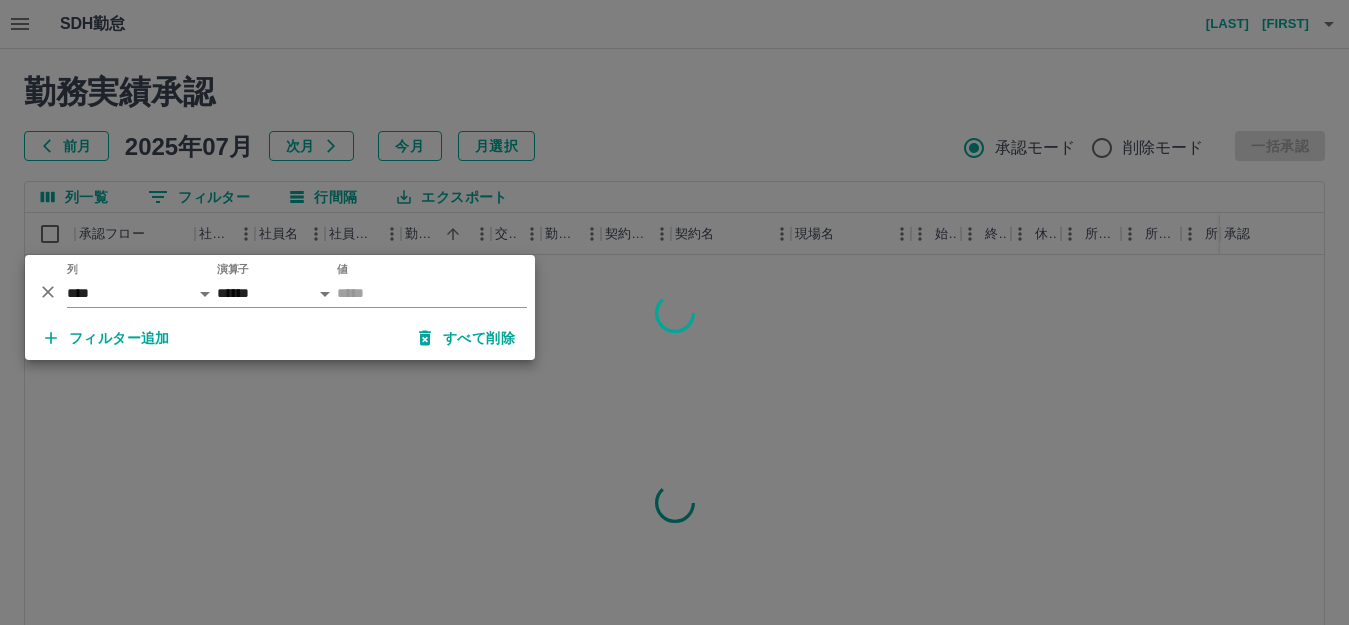 click at bounding box center (674, 312) 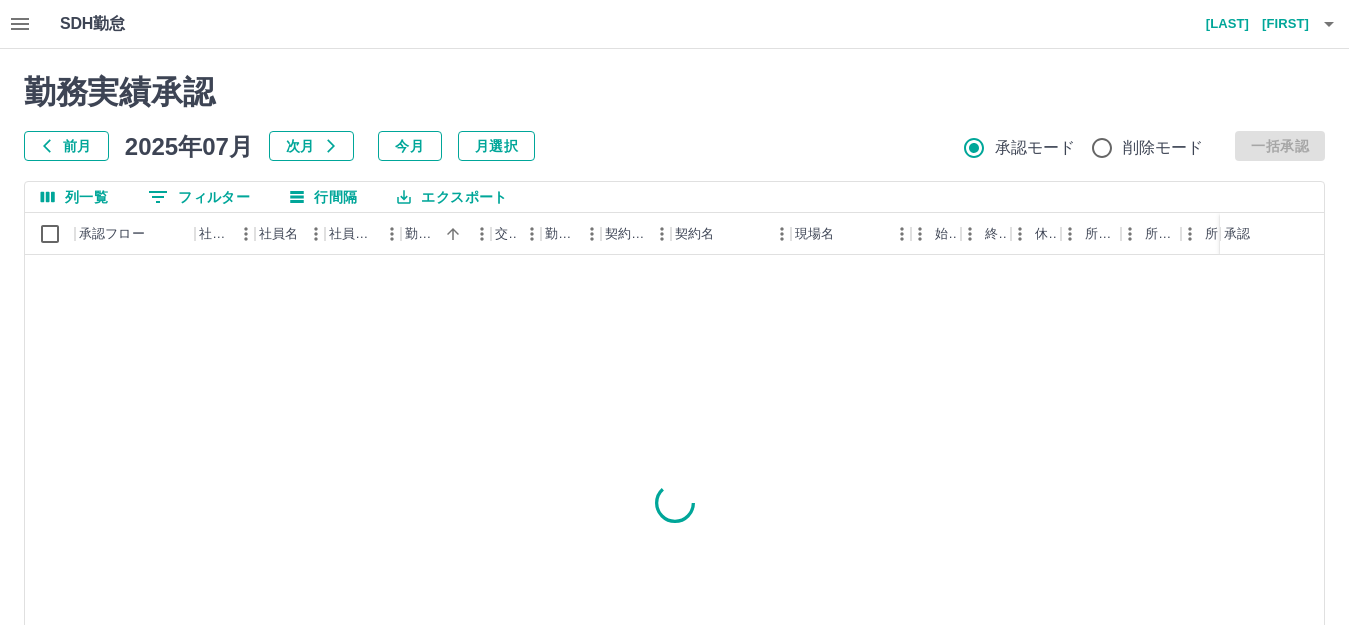 click on "勤務実績承認 前月 2025年07月 次月 今月 月選択 承認モード 削除モード 一括承認 列一覧 0 フィルター 行間隔 エクスポート 承認フロー 社員番号 社員名 社員区分 勤務日 交通費 勤務区分 契約コード 契約名 現場名 始業 終業 休憩 所定開始 所定終業 所定休憩 拘束 勤務 遅刻等 コメント ステータス 承認 ページあたりの行数: 100 *** 1～31 / 31" at bounding box center [674, 447] 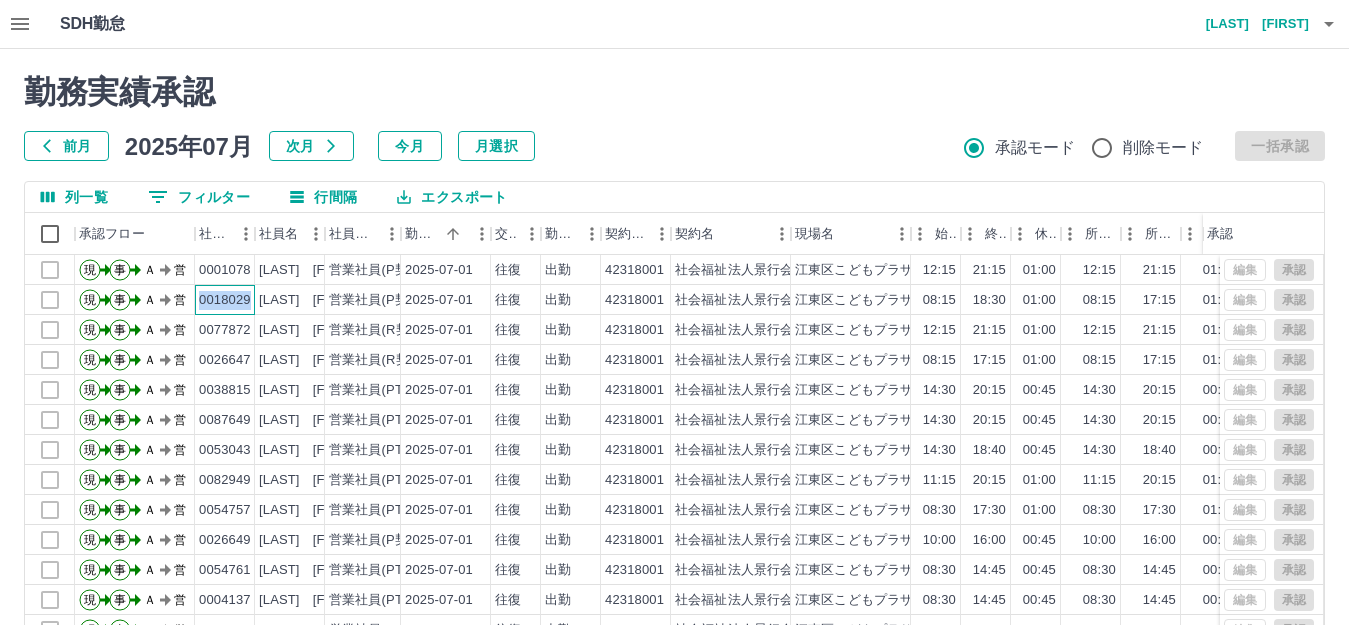 drag, startPoint x: 199, startPoint y: 298, endPoint x: 254, endPoint y: 301, distance: 55.081757 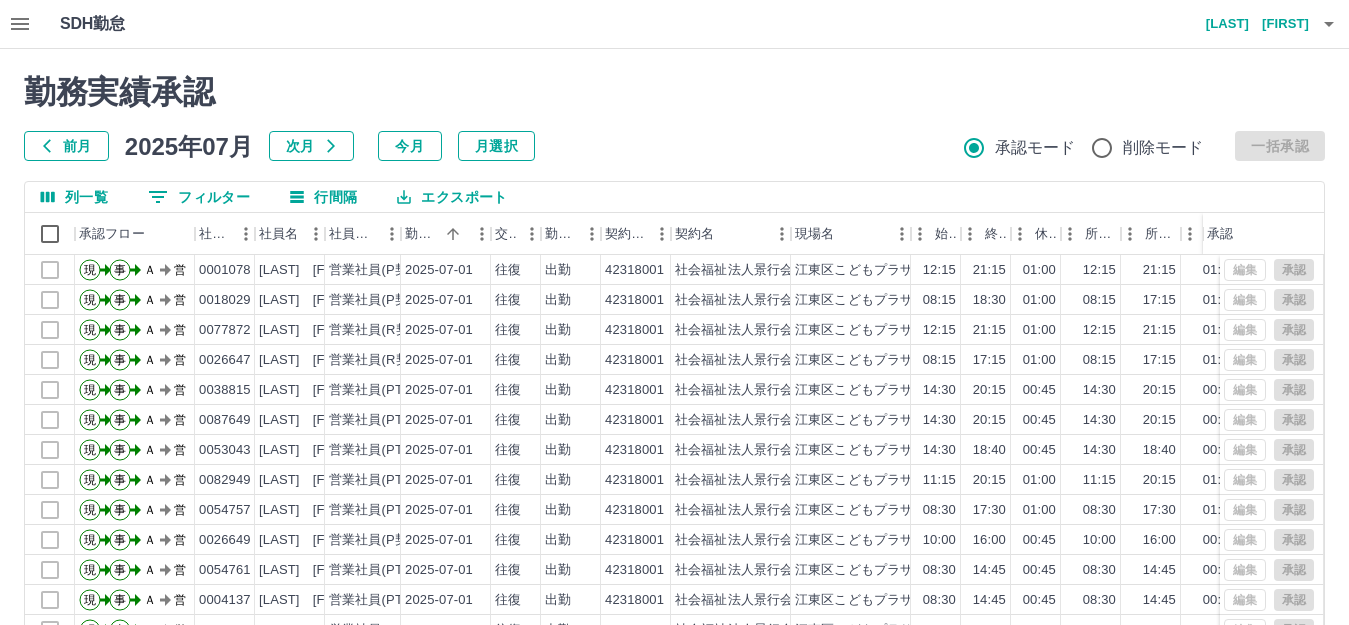 drag, startPoint x: 625, startPoint y: 131, endPoint x: 536, endPoint y: 137, distance: 89.20202 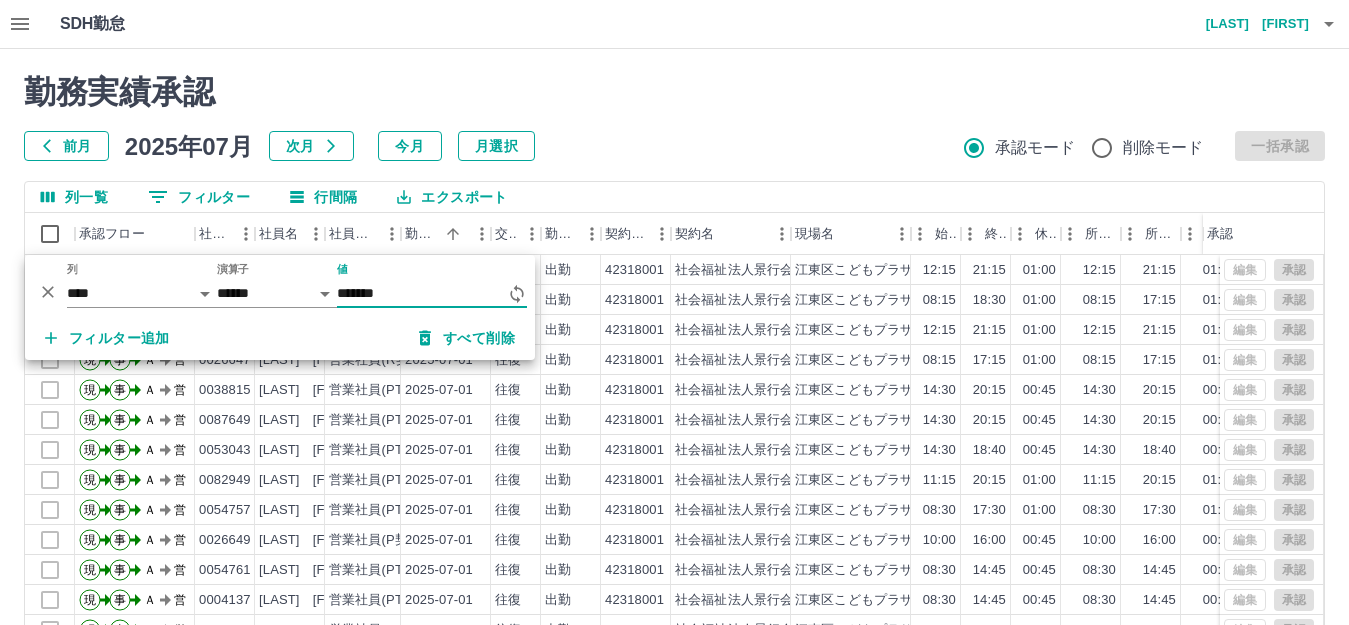type on "*******" 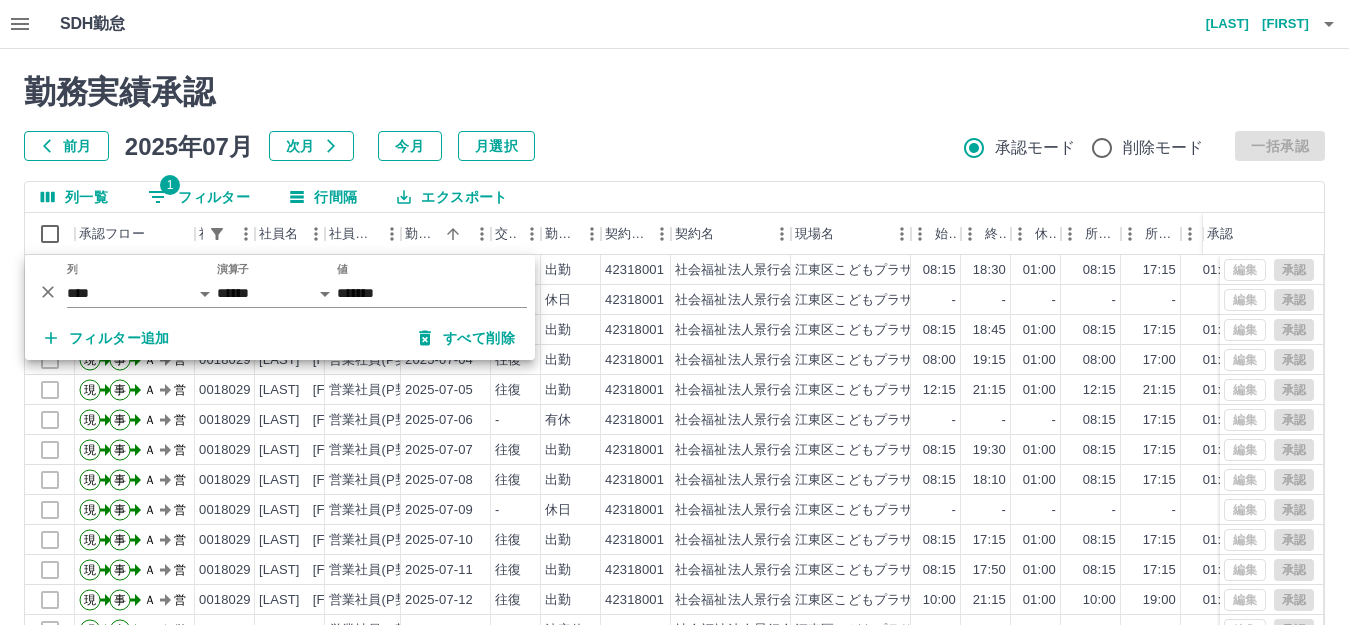 click on "勤務実績承認 前月 2025年07月 次月 今月 月選択 承認モード 削除モード 一括承認 列一覧 1 フィルター 行間隔 エクスポート 承認フロー 社員番号 社員名 社員区分 勤務日 交通費 勤務区分 契約コード 契約名 現場名 始業 終業 休憩 所定開始 所定終業 所定休憩 拘束 勤務 遅刻等 コメント ステータス 承認 現 事 Ａ 営 0018029 [LAST]　[FIRST] 営業社員(P契約) 2025-07-01 往復 出勤 42318001 社会福祉法人景行会 [CITY]こどもプラザ図書館 08:15 18:30 01:00 08:15 17:15 01:00 10:15 09:15 00:00 AM承認待 現 事 Ａ 営 0018029 [LAST]　[FIRST] 営業社員(P契約) 2025-07-02  -  休日 42318001 社会福祉法人景行会 [CITY]こどもプラザ図書館 - - - - - - 00:00 00:00 00:00 AM承認待 現 事 Ａ 営 0018029 [LAST]　[FIRST] 営業社員(P契約) 2025-07-03 往復 出勤 42318001 社会福祉法人景行会 [CITY]こどもプラザ図書館 08:15 18:45 01:00 現" at bounding box center [674, 447] 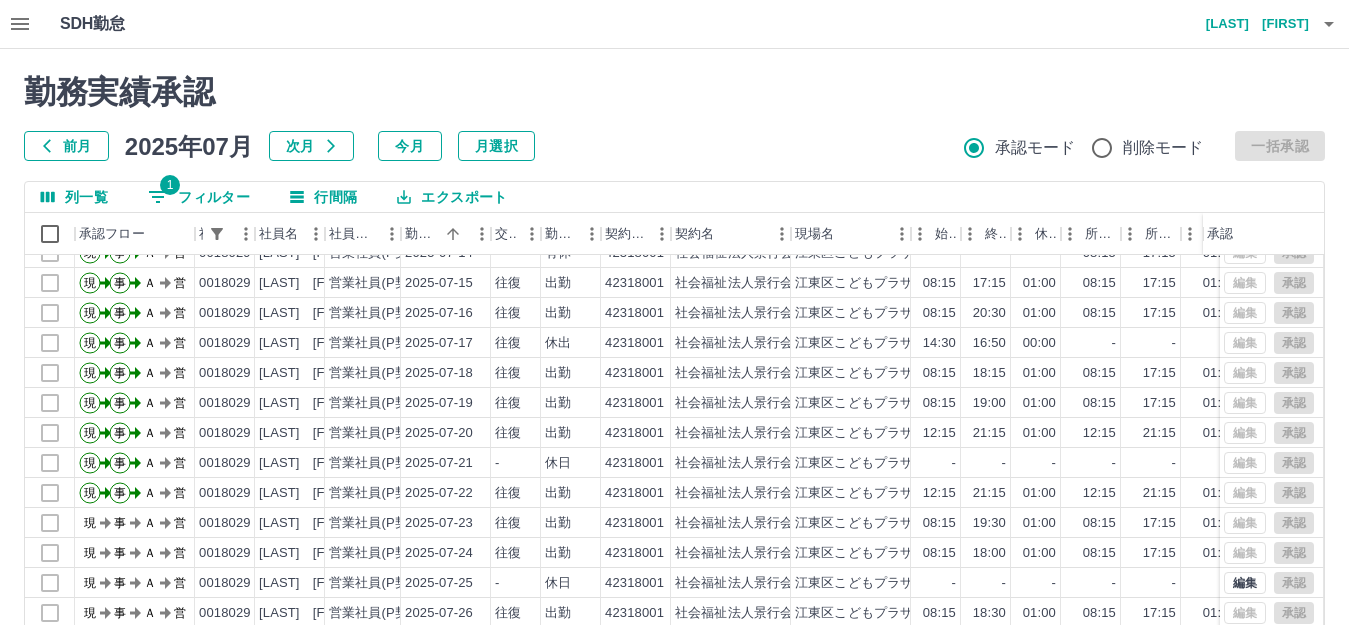 scroll, scrollTop: 434, scrollLeft: 0, axis: vertical 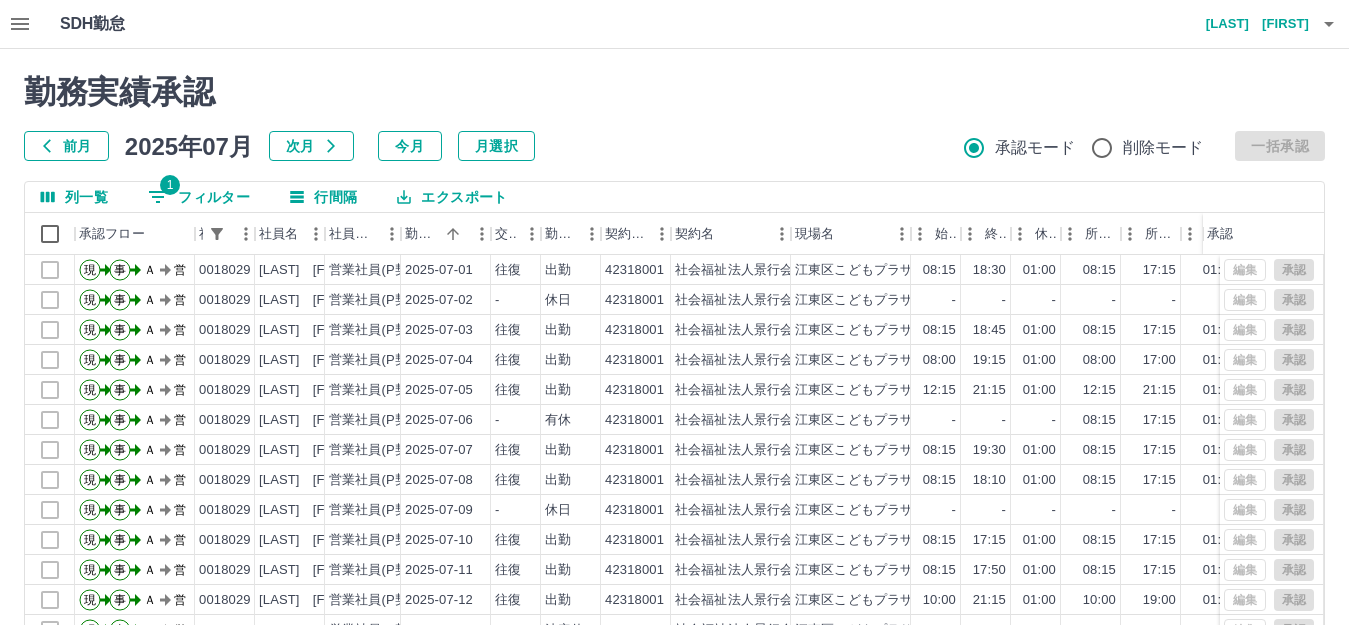 click on "1 フィルター" at bounding box center [199, 197] 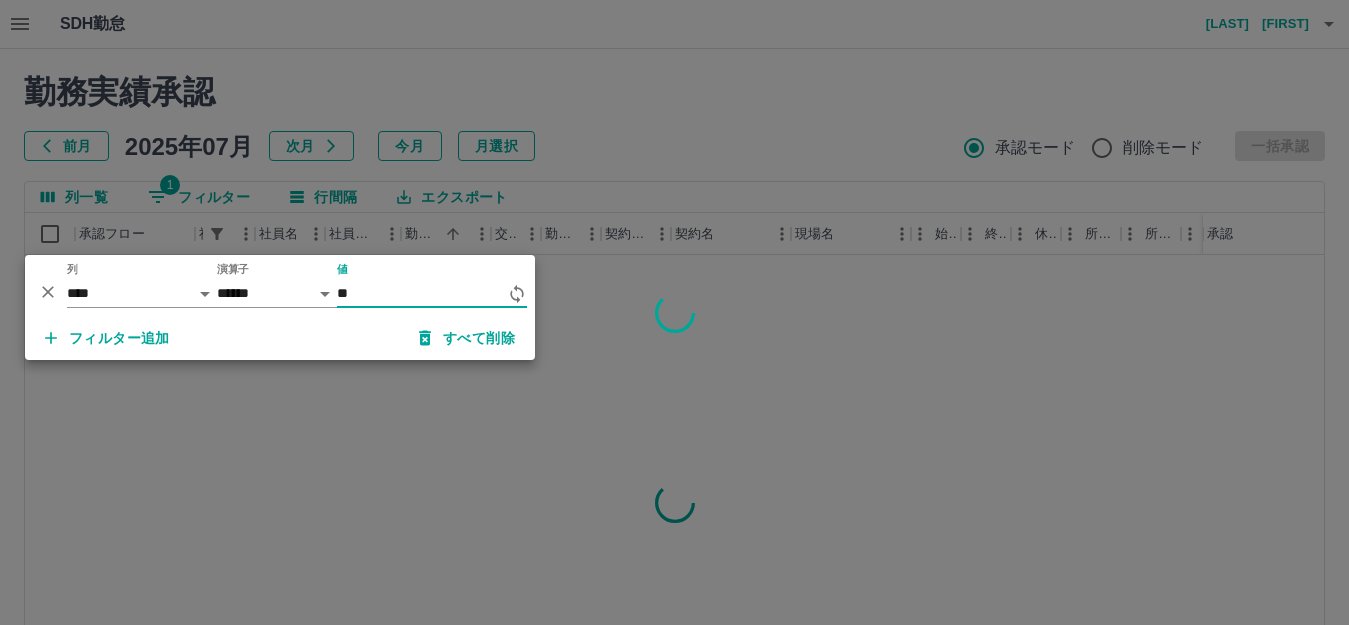 type on "*" 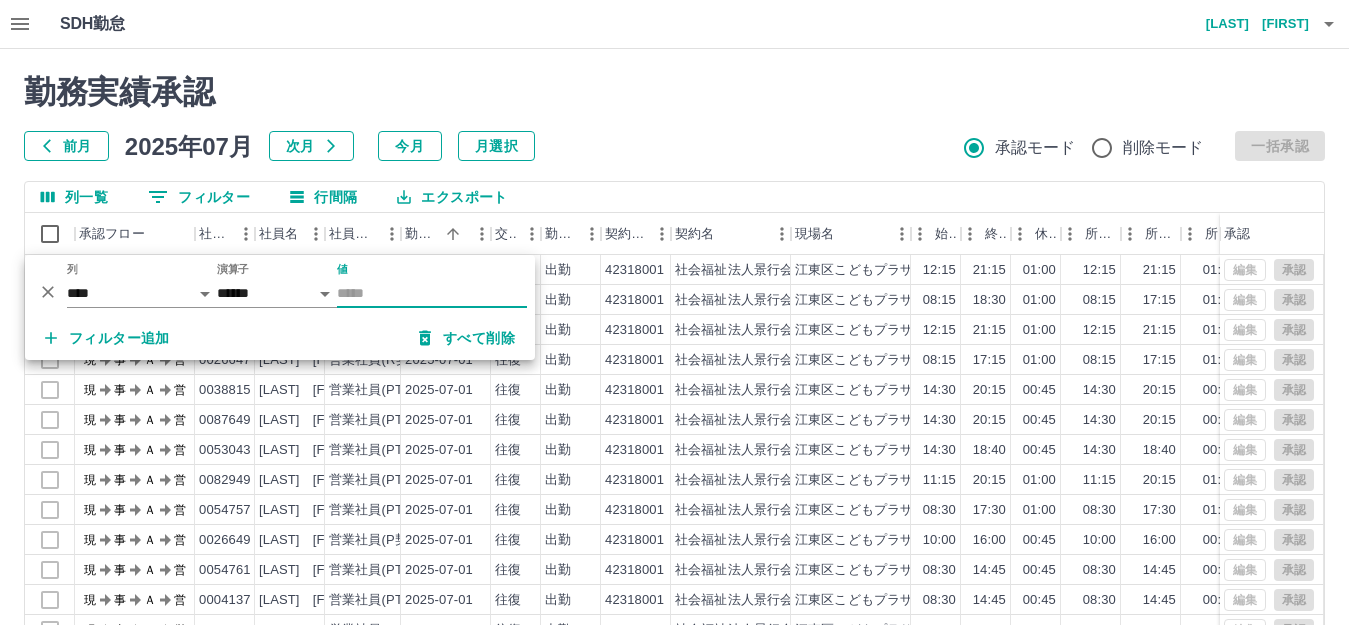 type 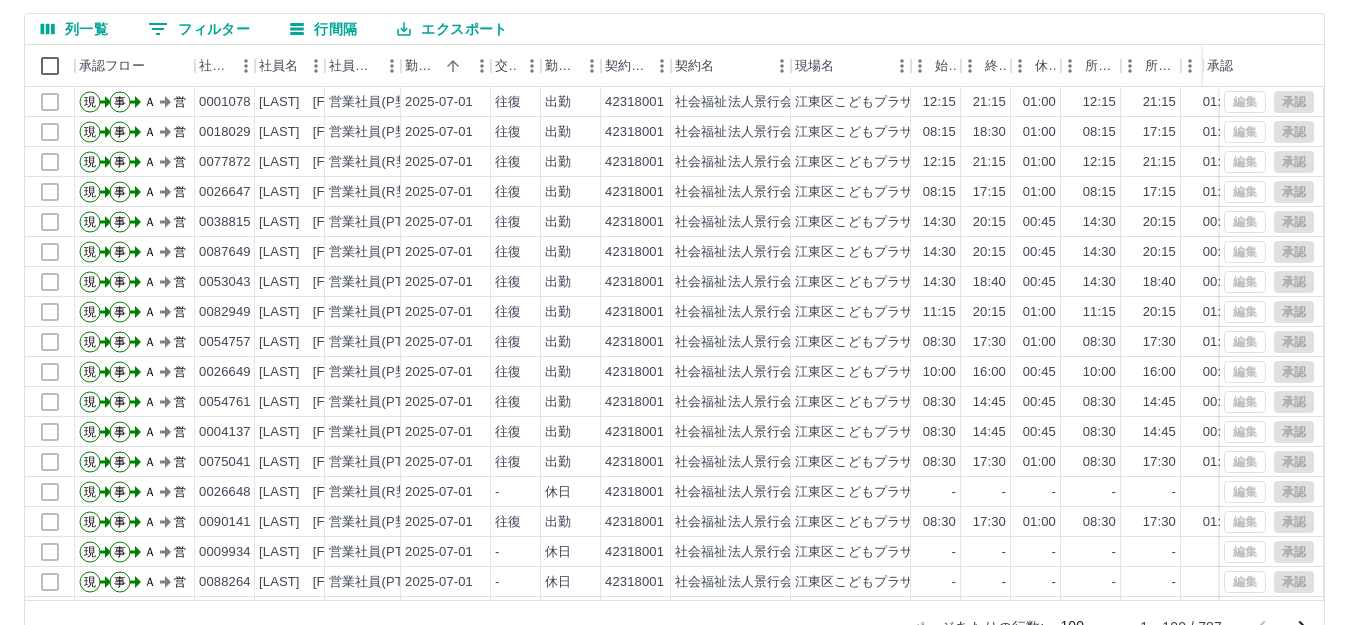 scroll, scrollTop: 200, scrollLeft: 0, axis: vertical 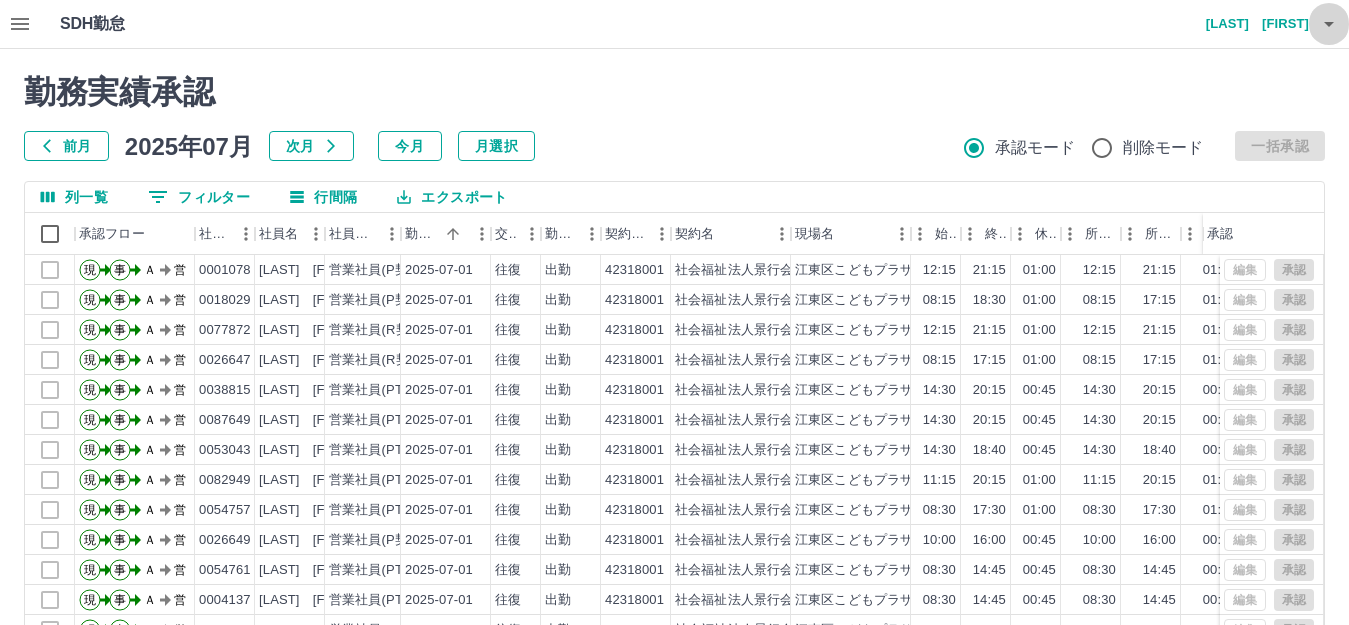 click 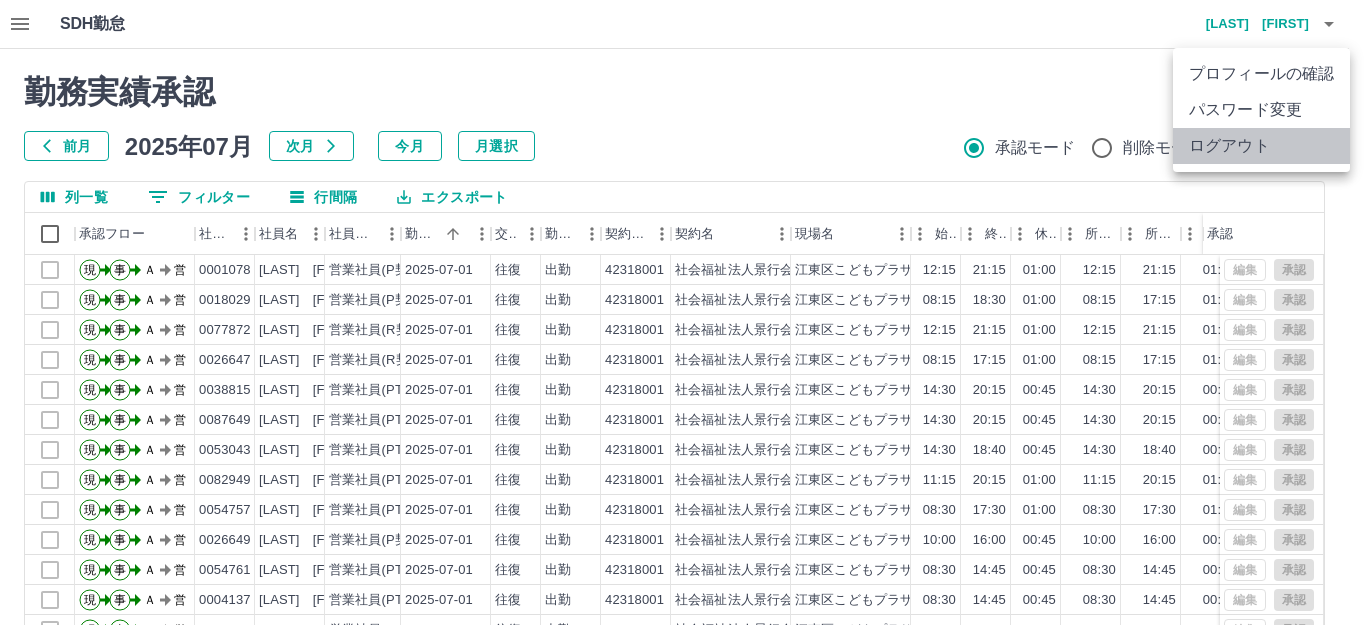 click on "ログアウト" at bounding box center [1261, 146] 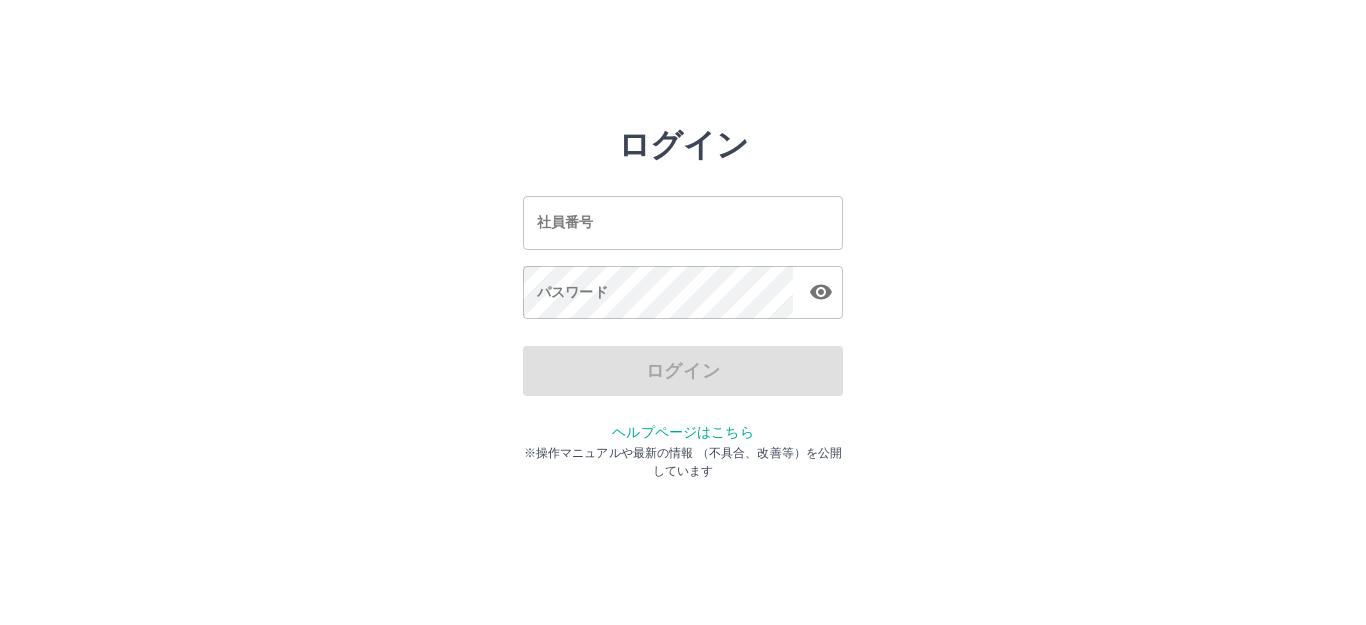scroll, scrollTop: 0, scrollLeft: 0, axis: both 